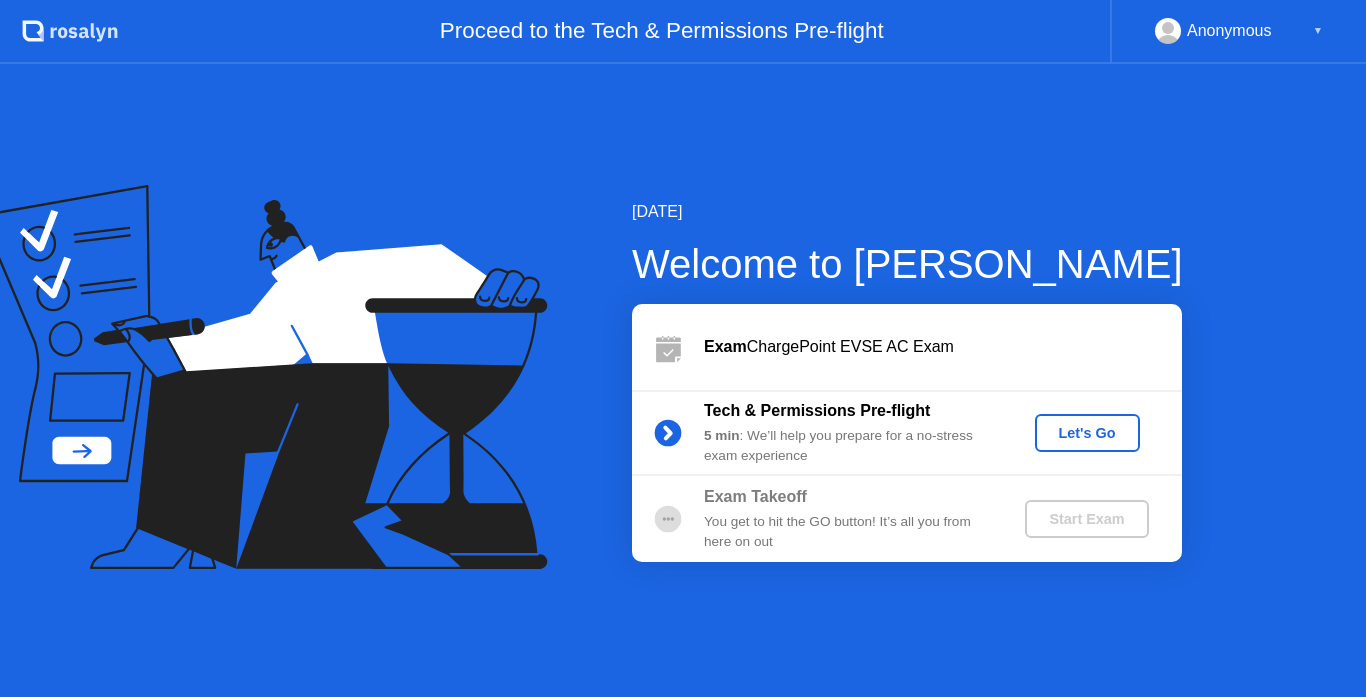 click on "Let's Go" 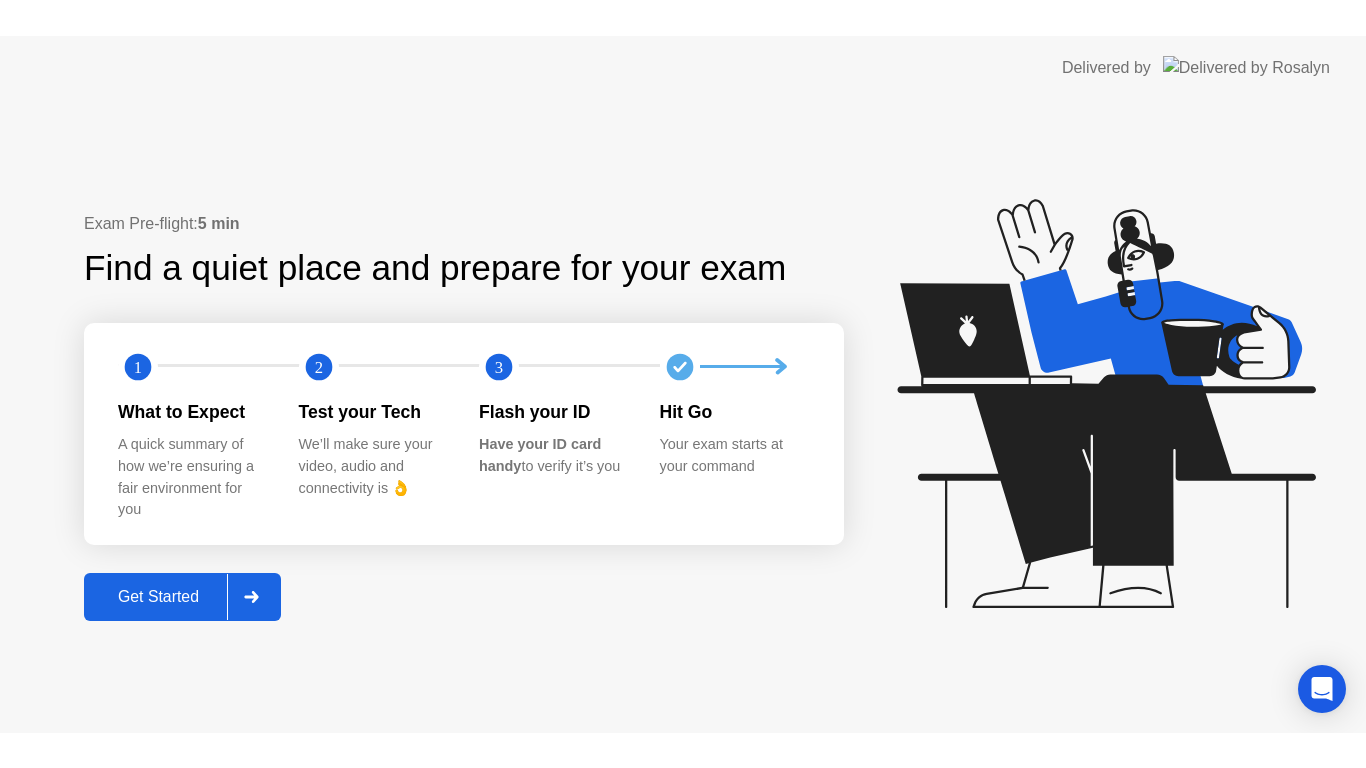 scroll, scrollTop: 0, scrollLeft: 0, axis: both 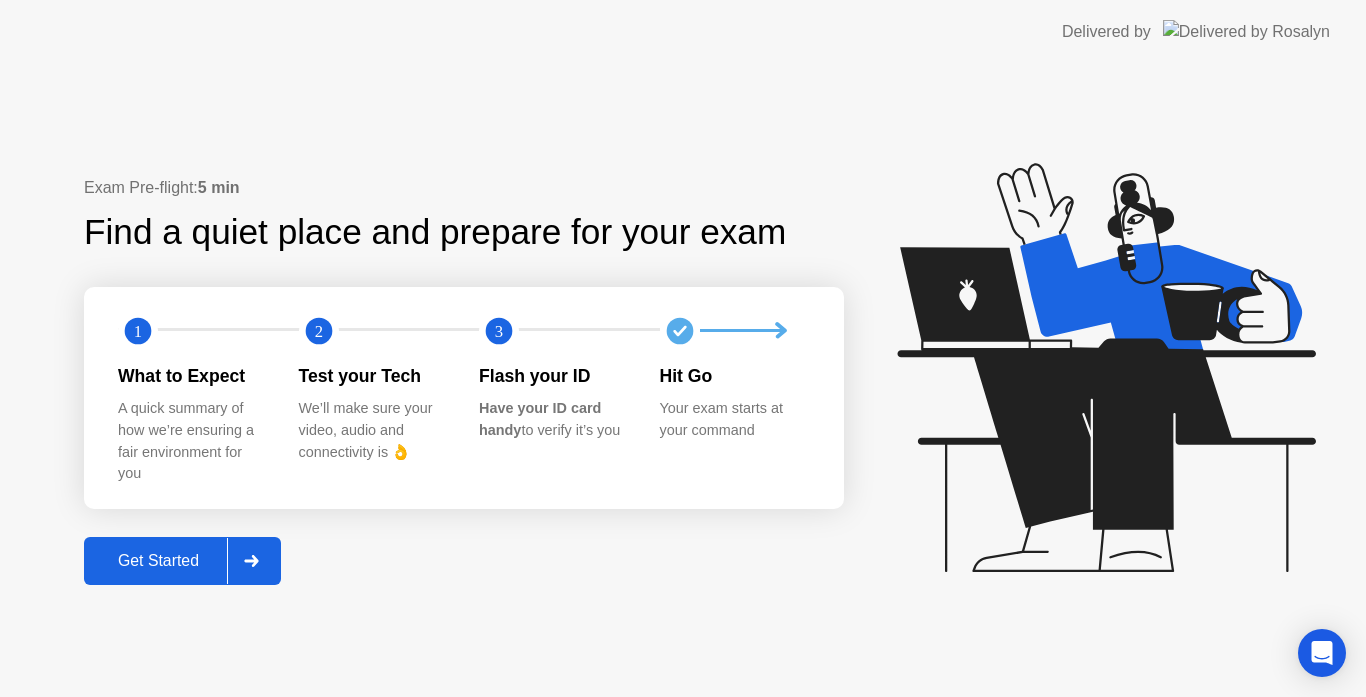 click 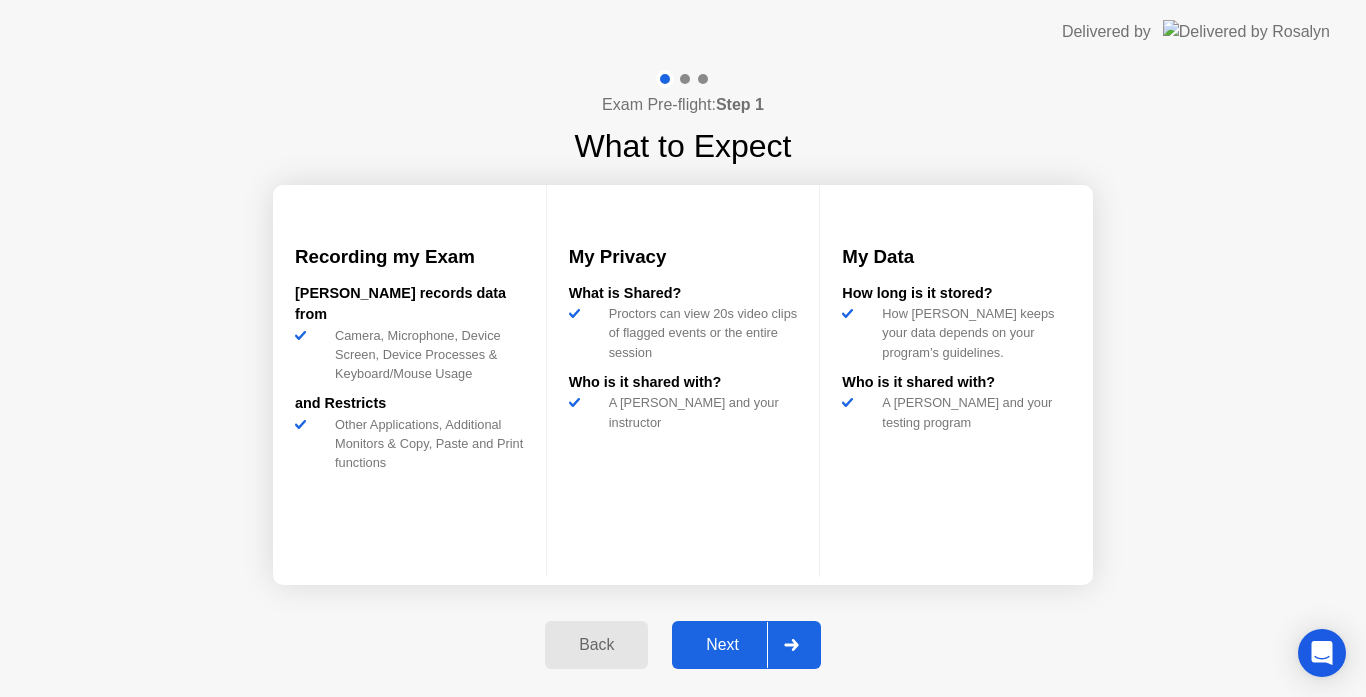 click on "Next" 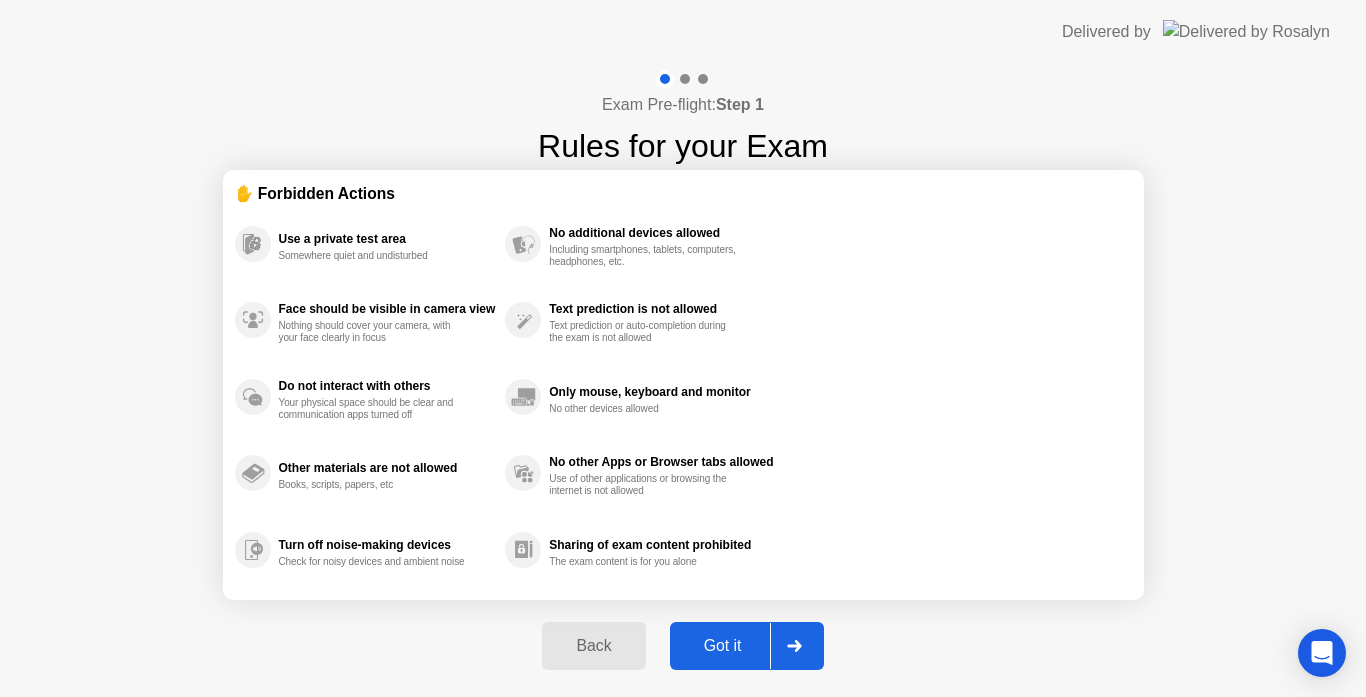 click on "Got it" 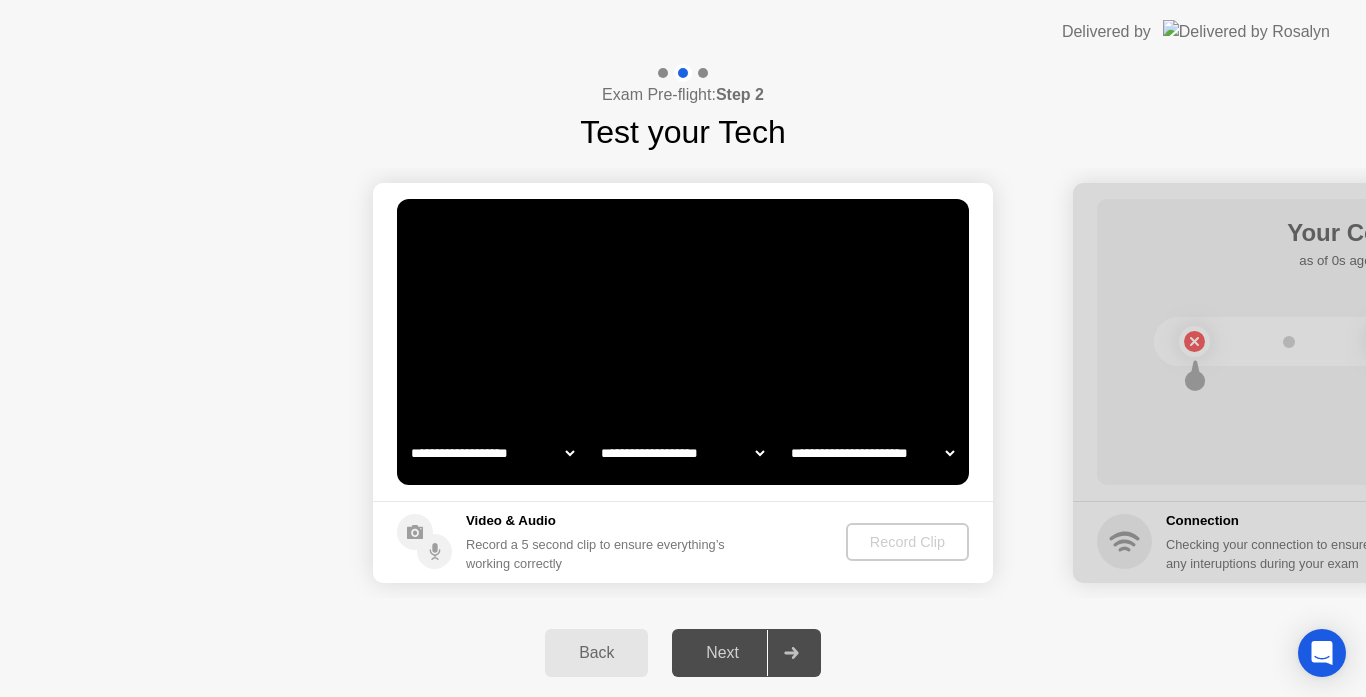 select on "**********" 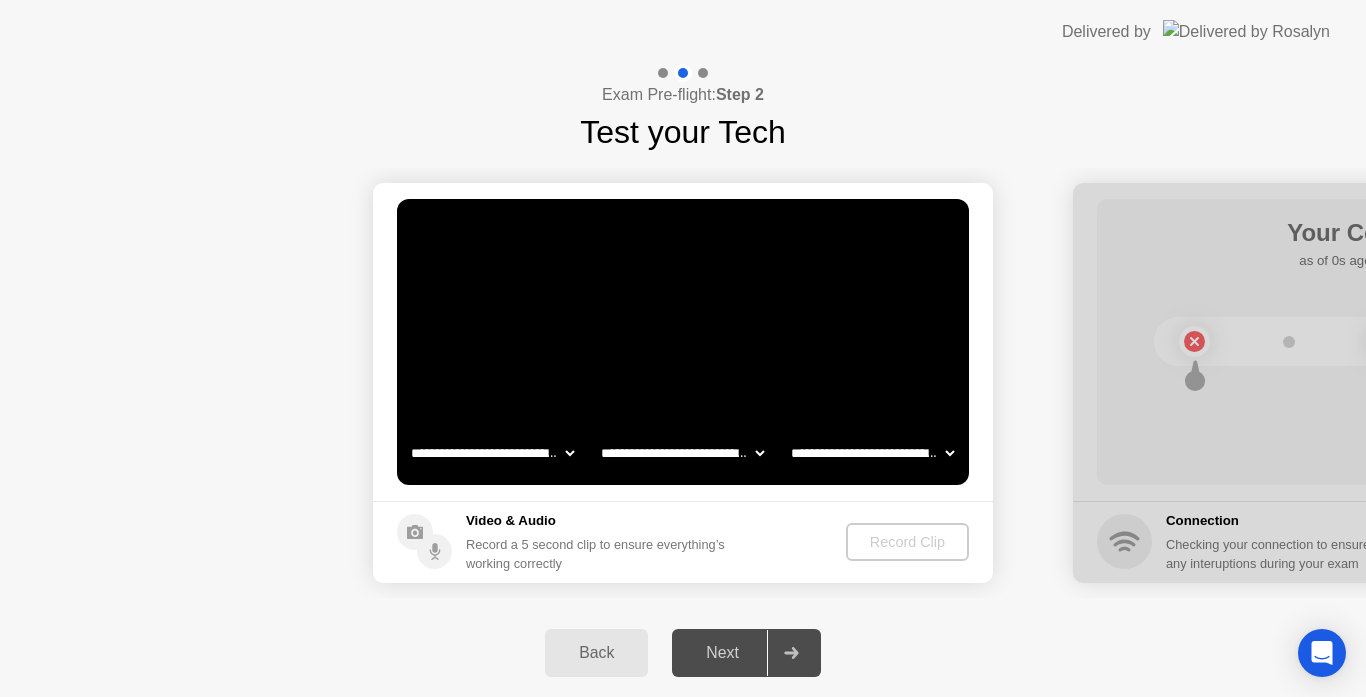 click on "Video & Audio Record a 5 second clip to ensure everything’s working correctly Record Clip" 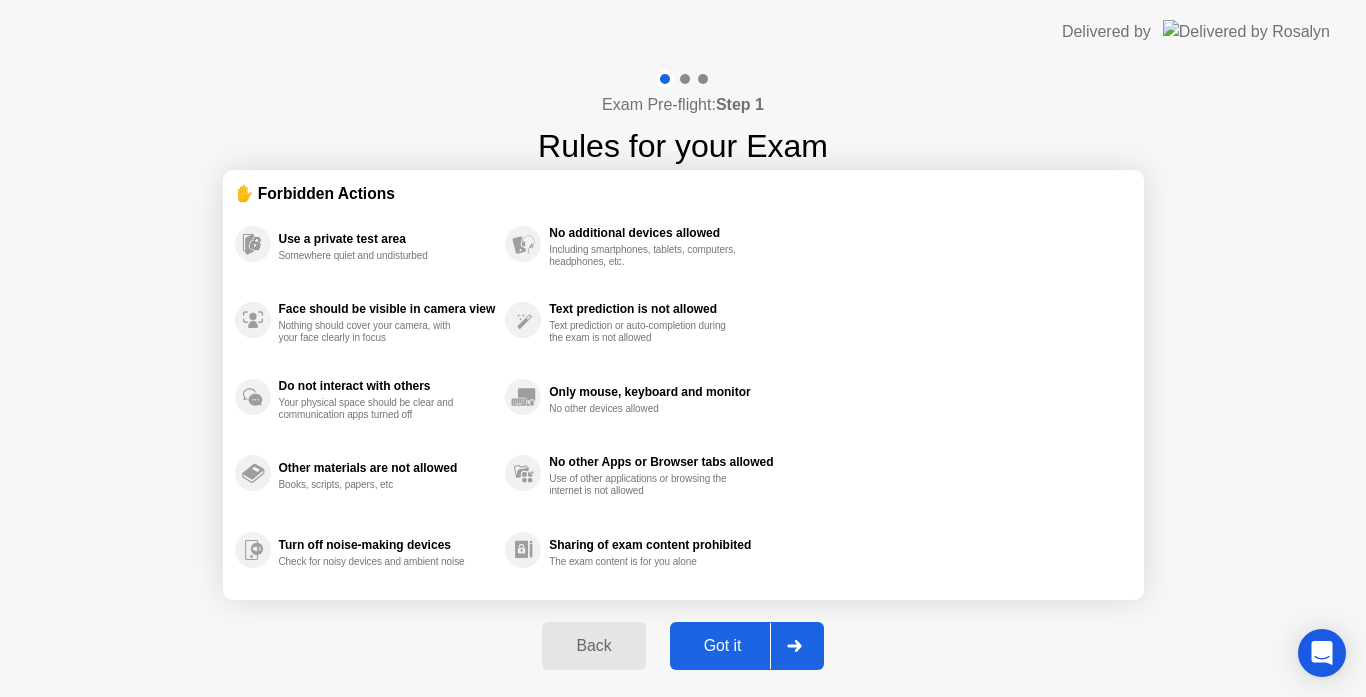 click on "Got it" 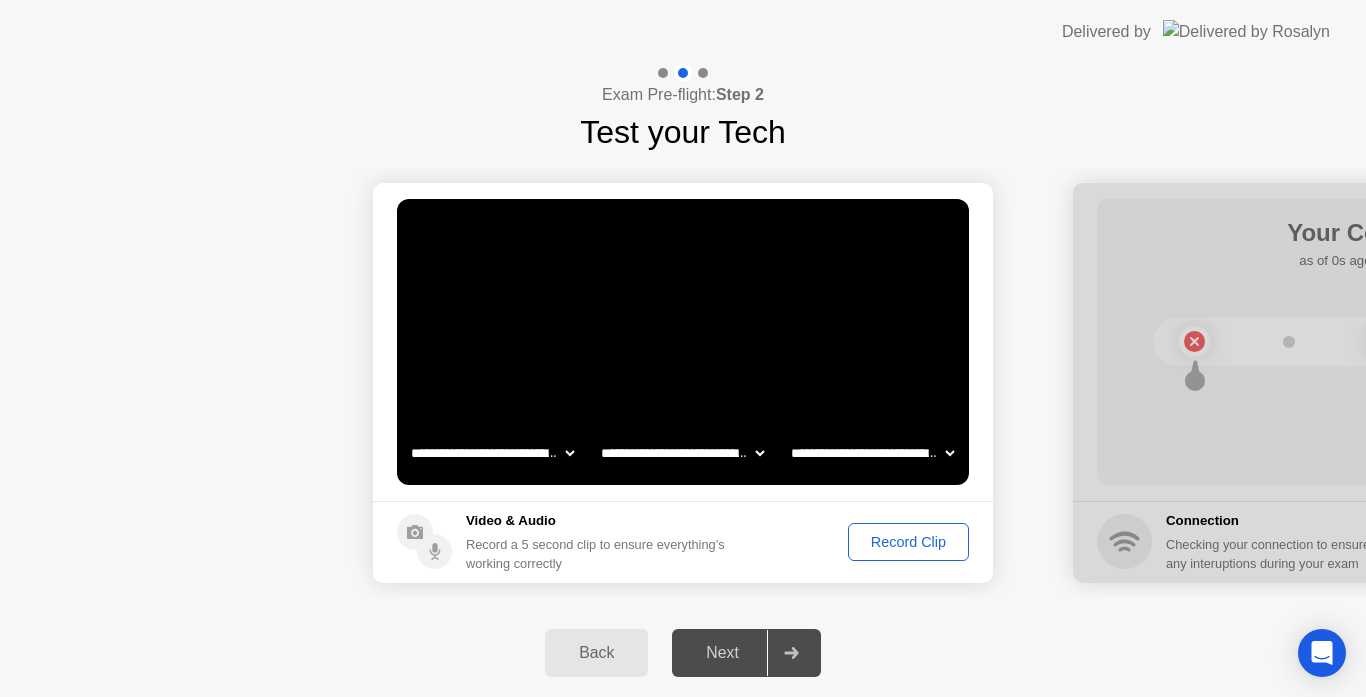 click on "Record Clip" 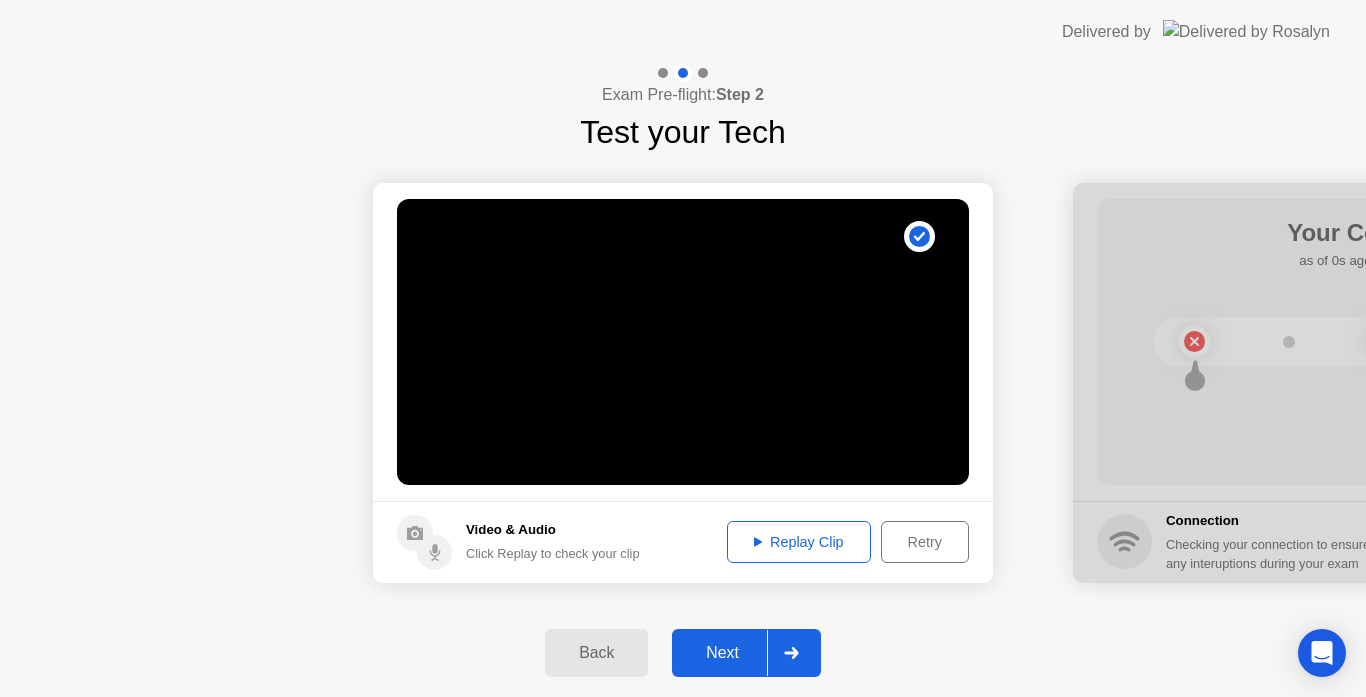 click on "Replay Clip" 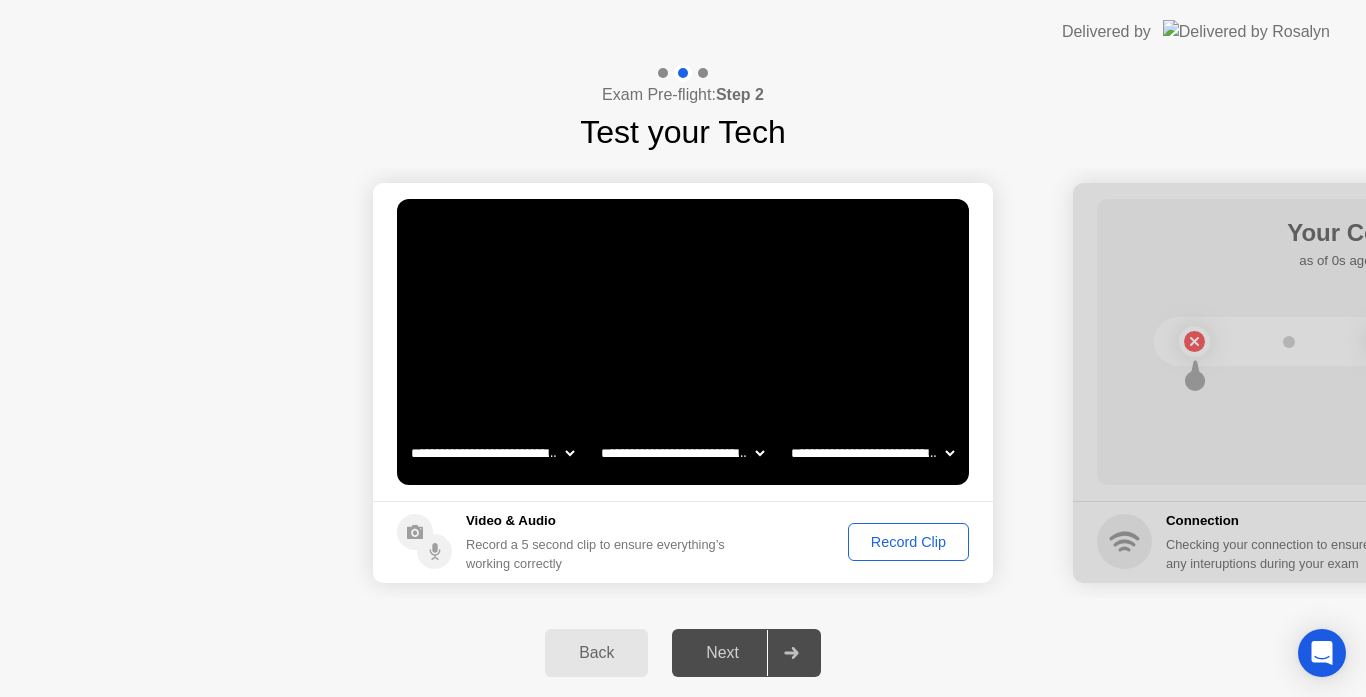 click on "Record Clip" 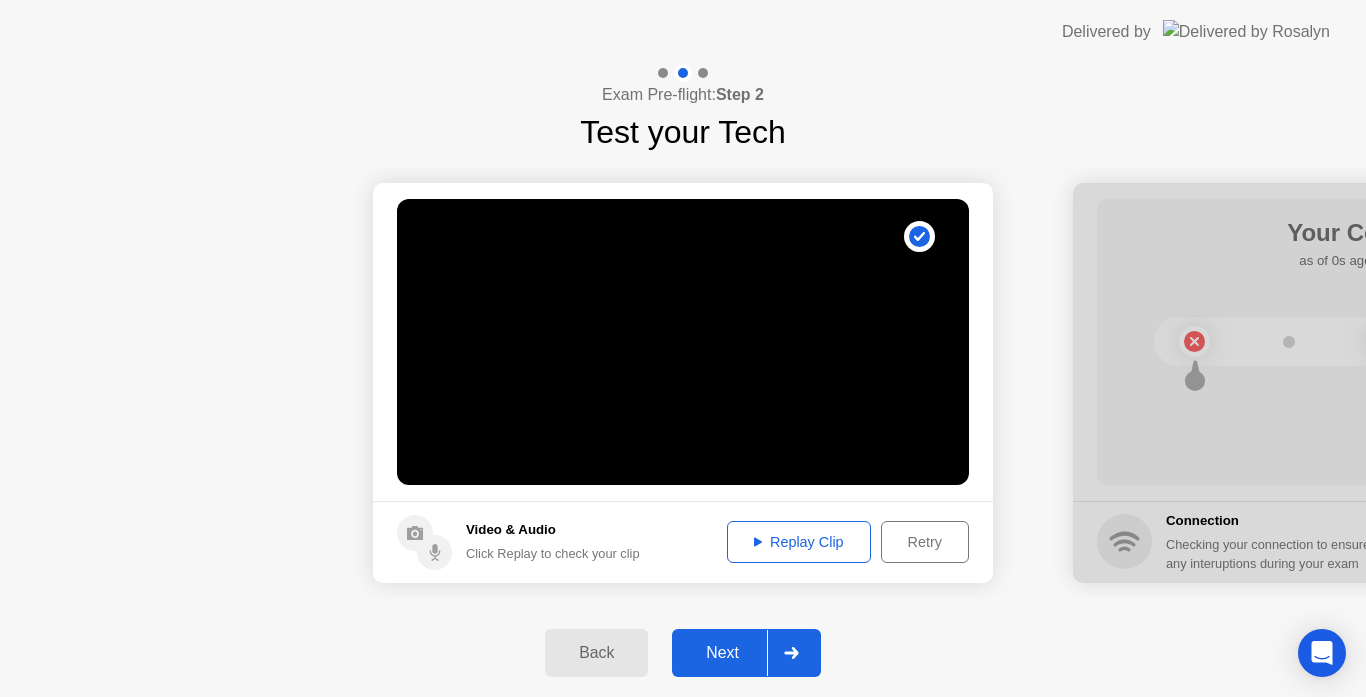 click on "Replay Clip" 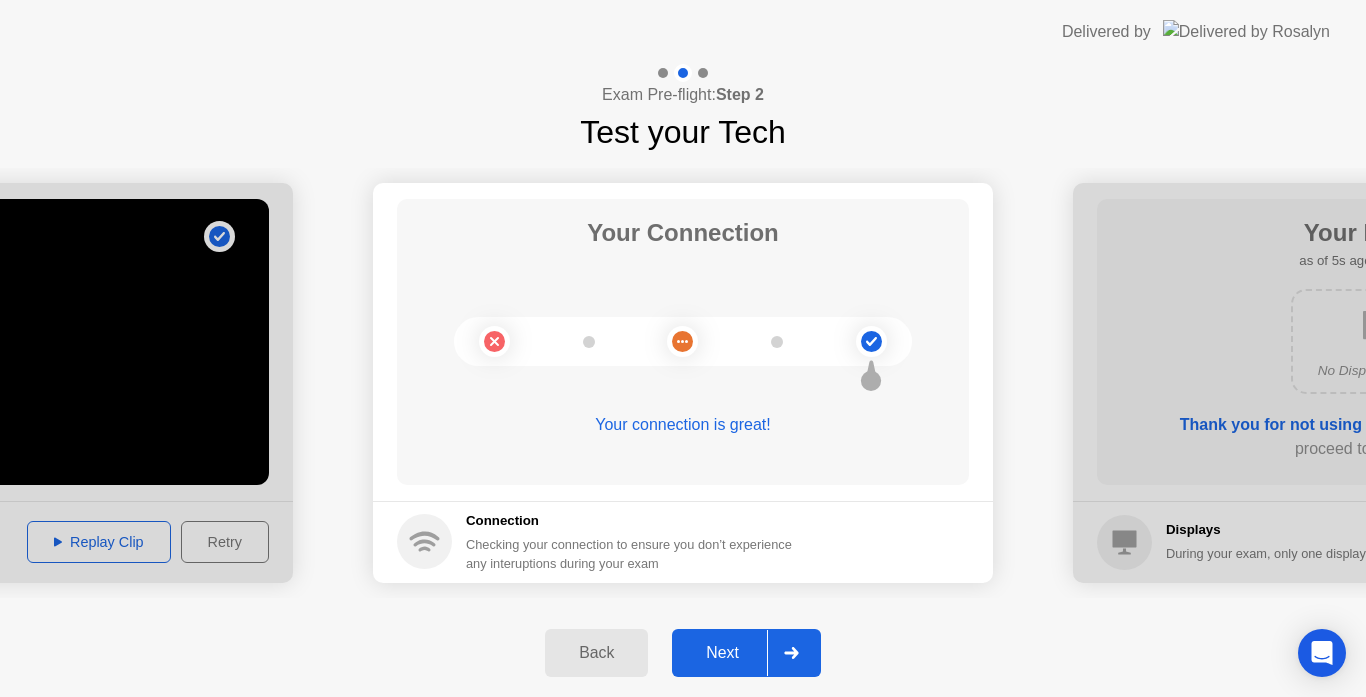 click on "Next" 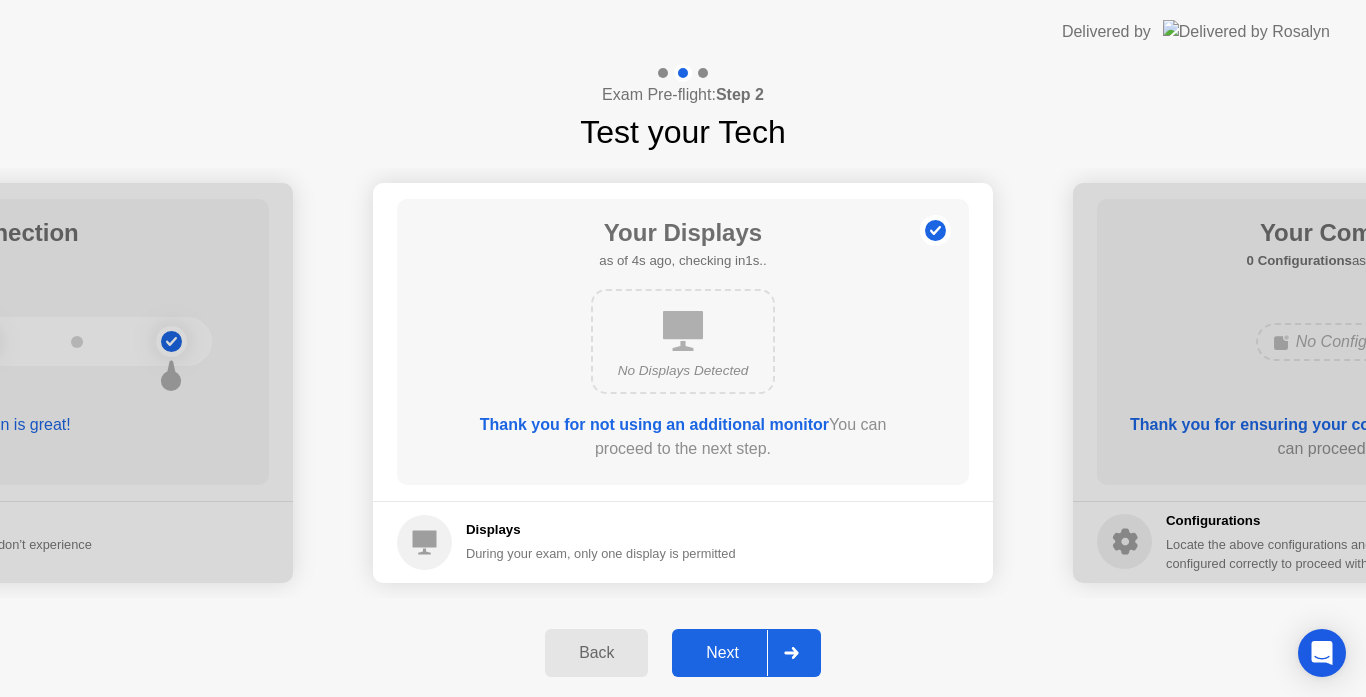 click on "Back" 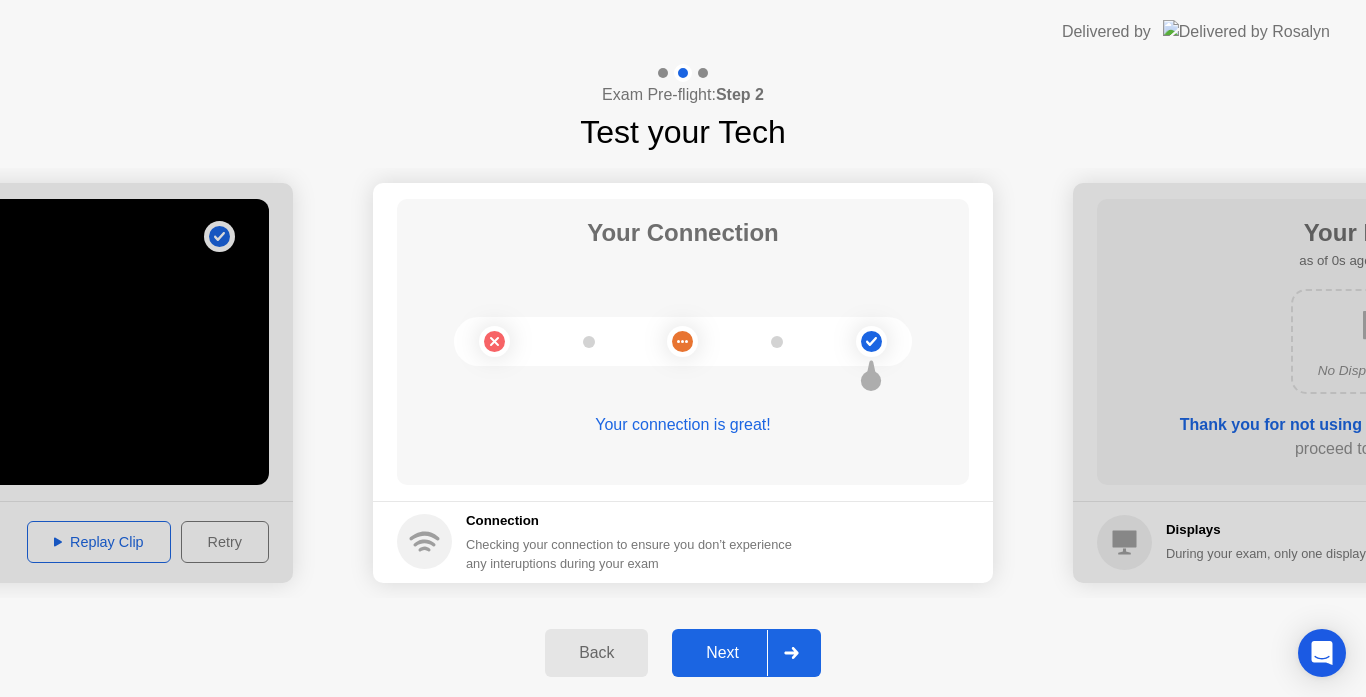 click on "Back" 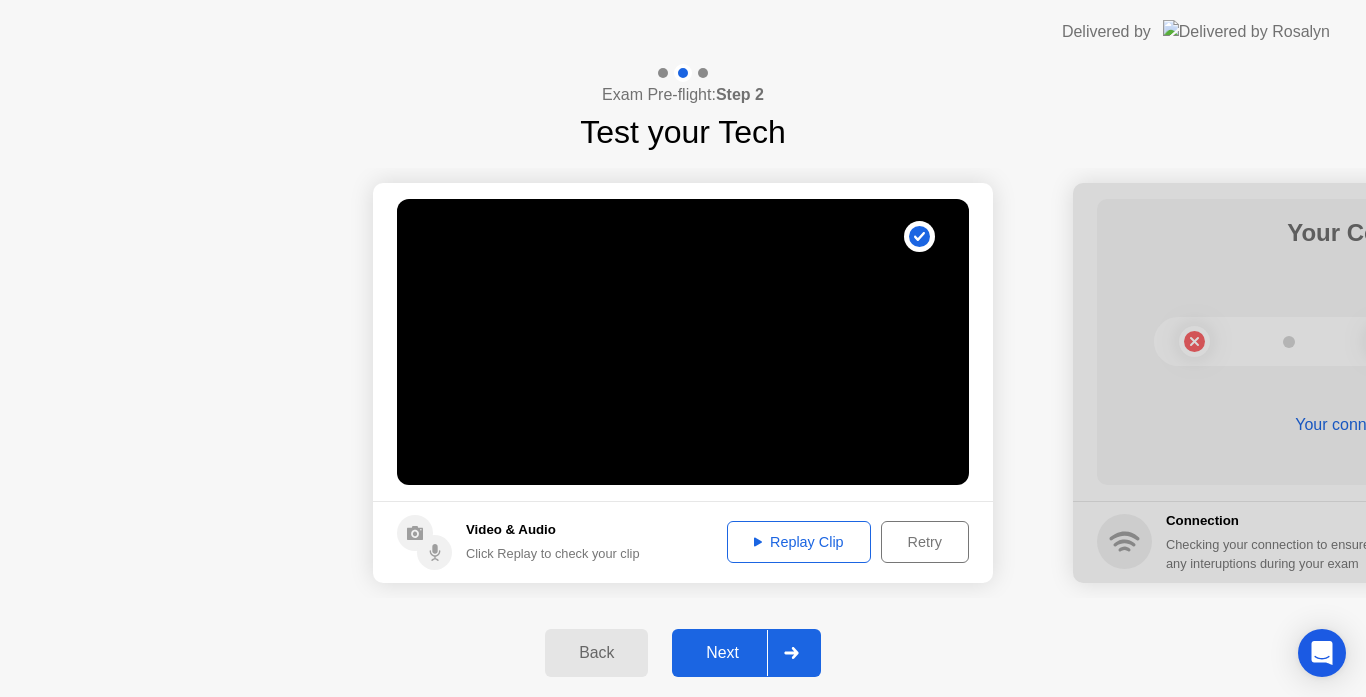 click on "Retry" 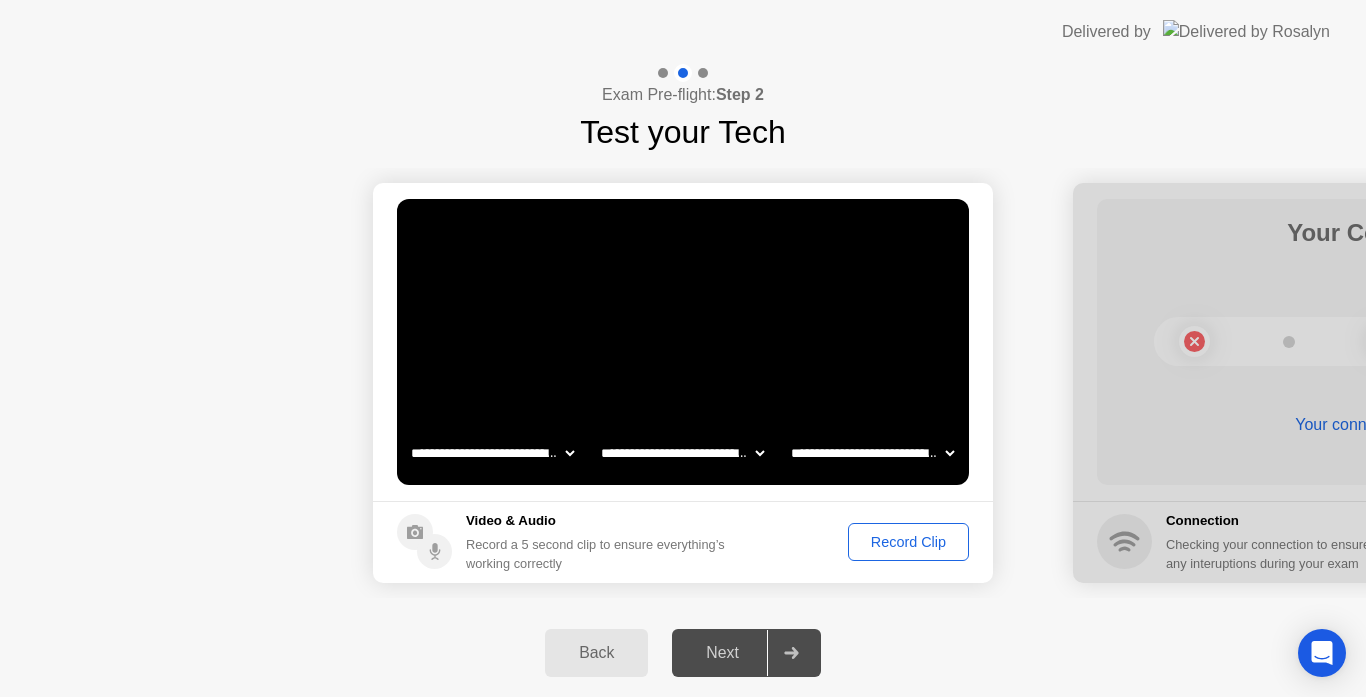 click on "Record Clip" 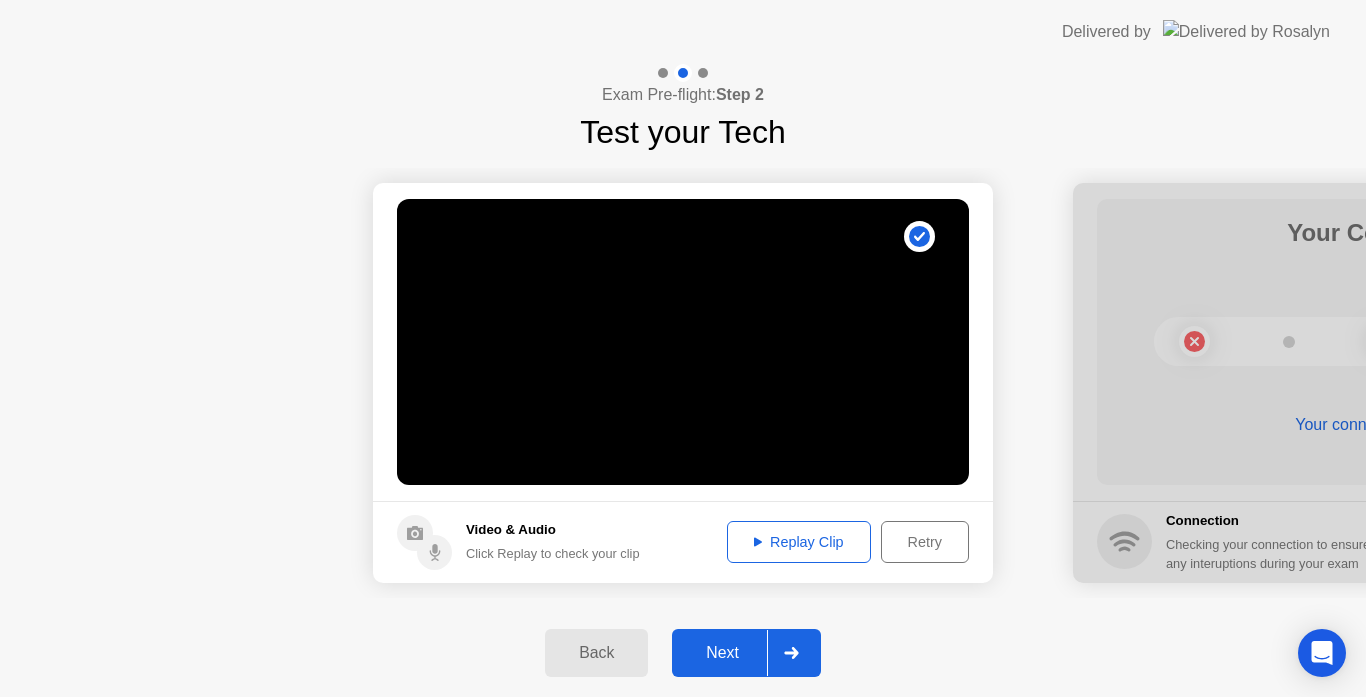 click on "Replay Clip" 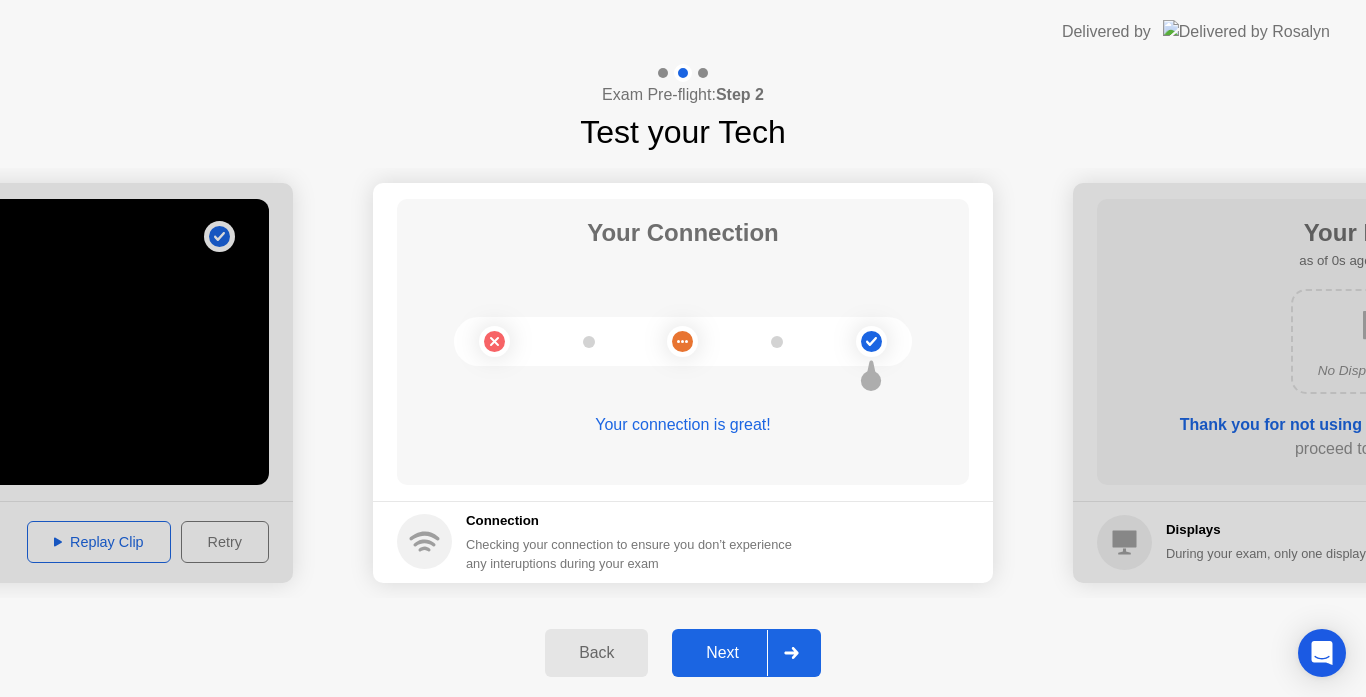 click 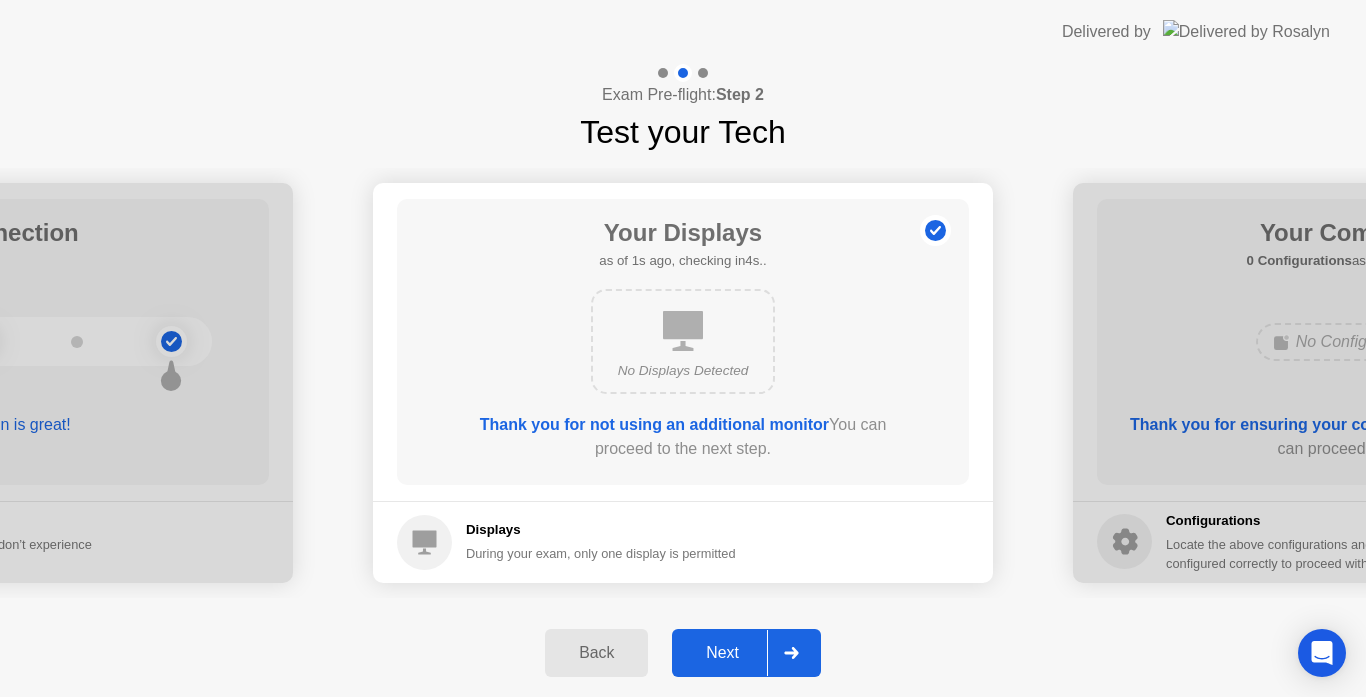 click 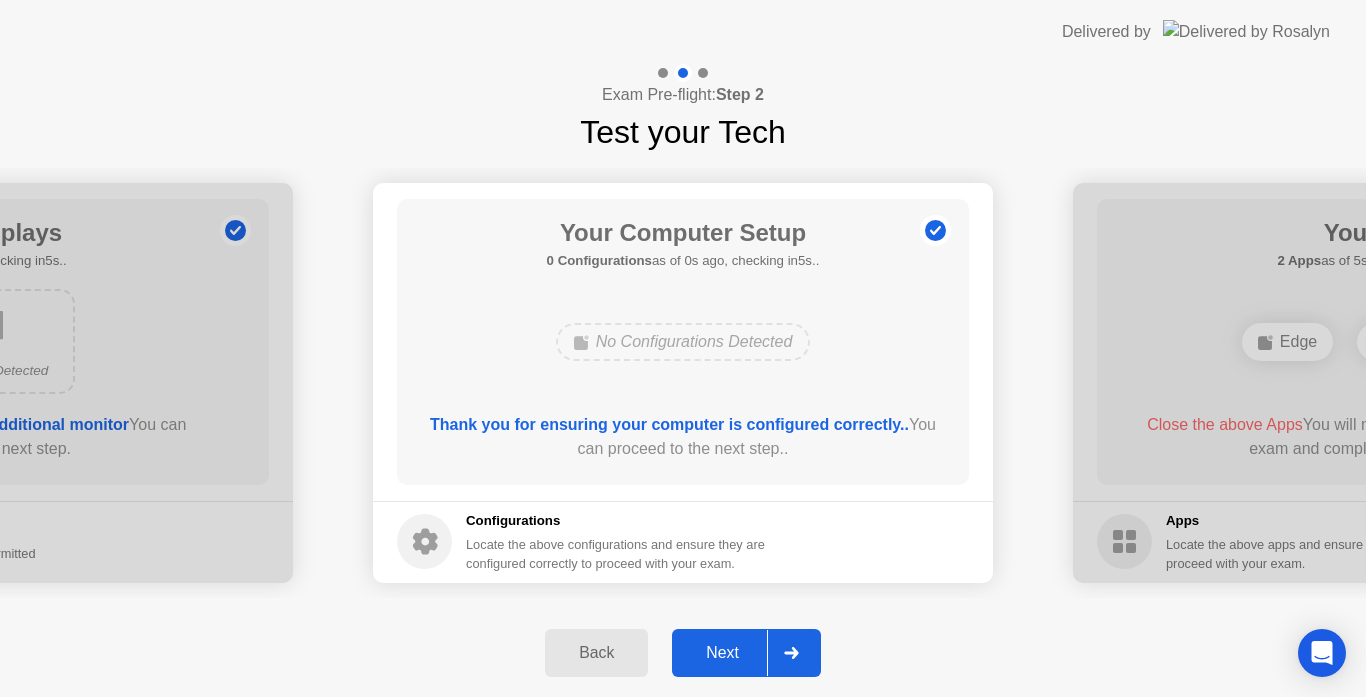 click 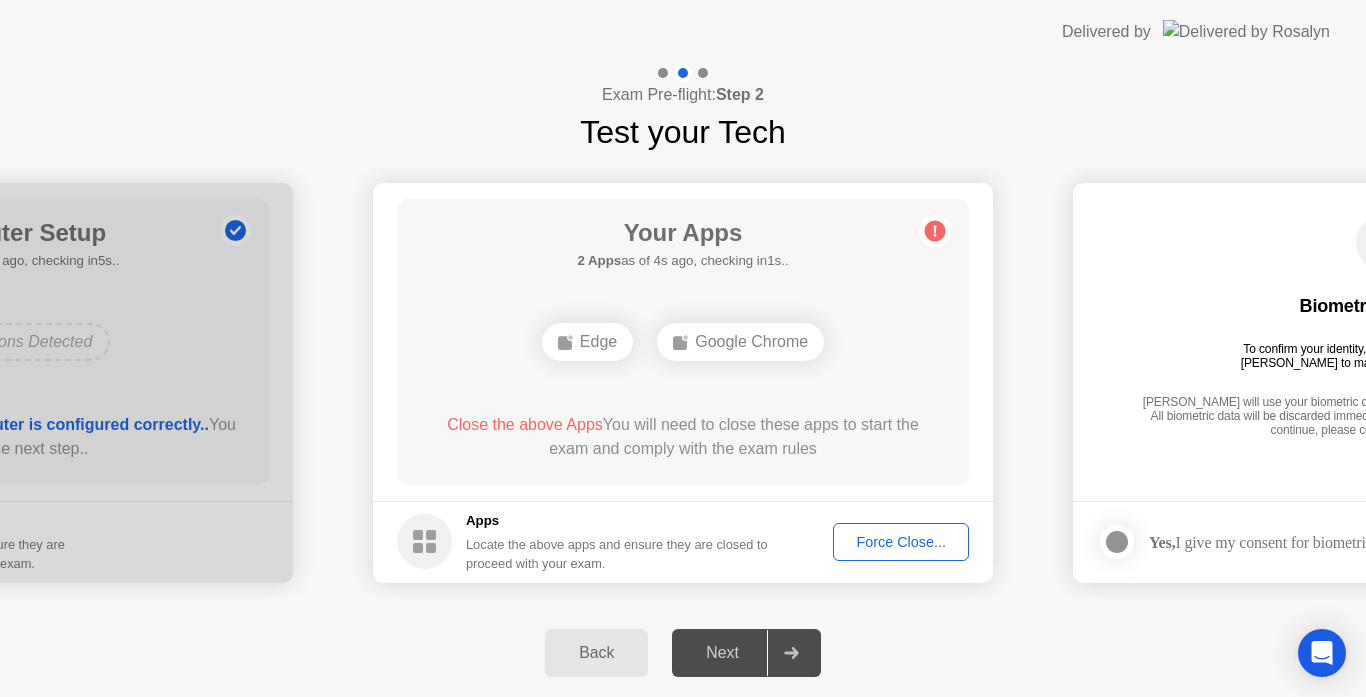click on "Edge" 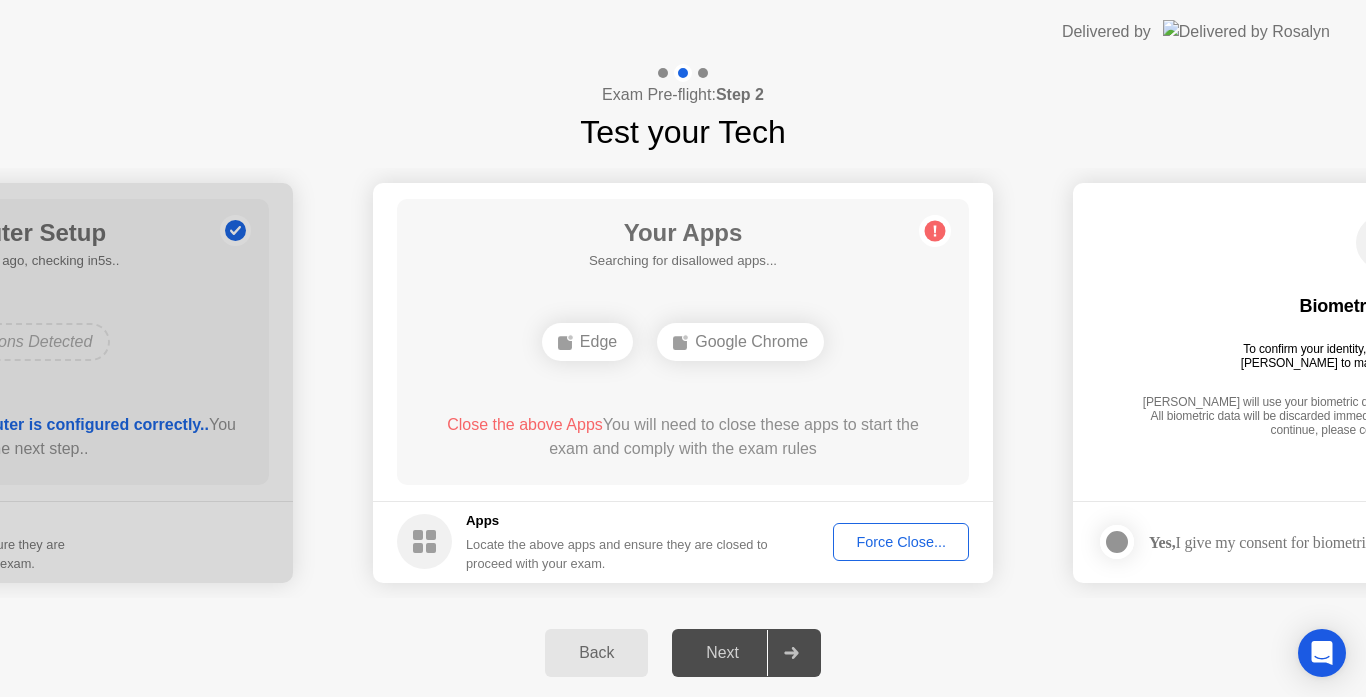 click on "Force Close..." 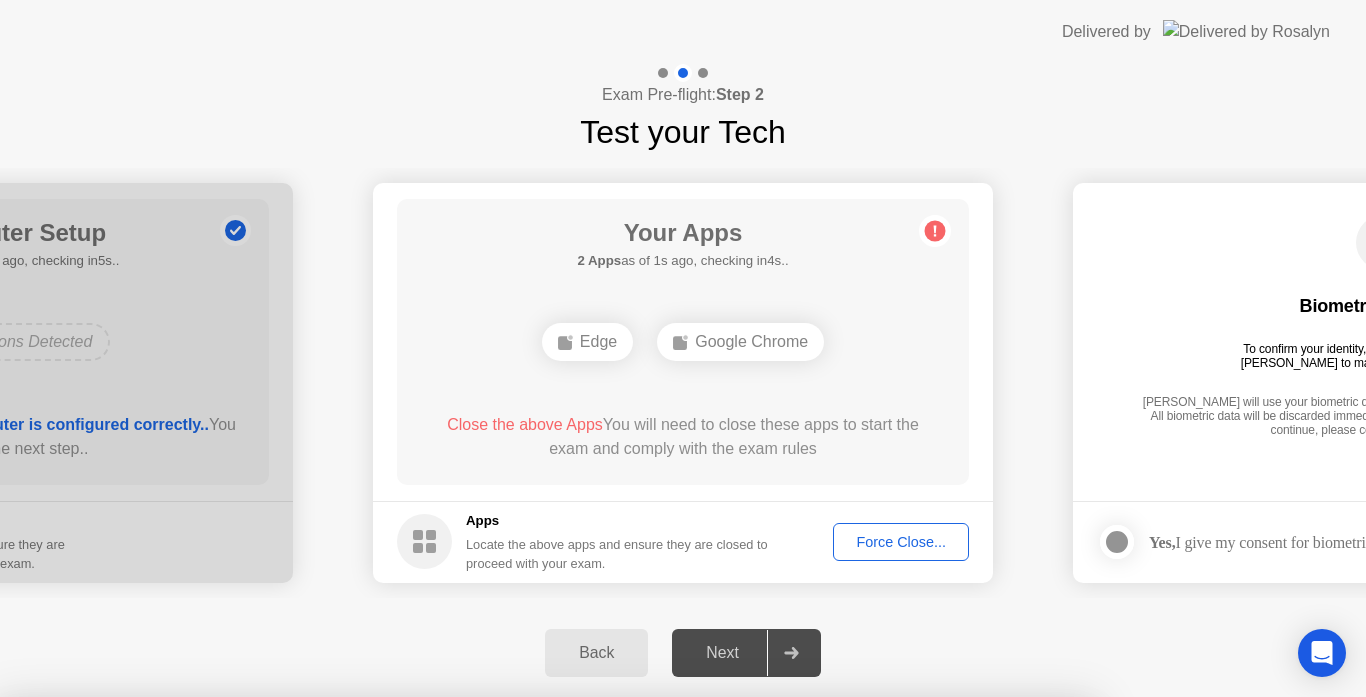 click on "Confirm" at bounding box center [613, 973] 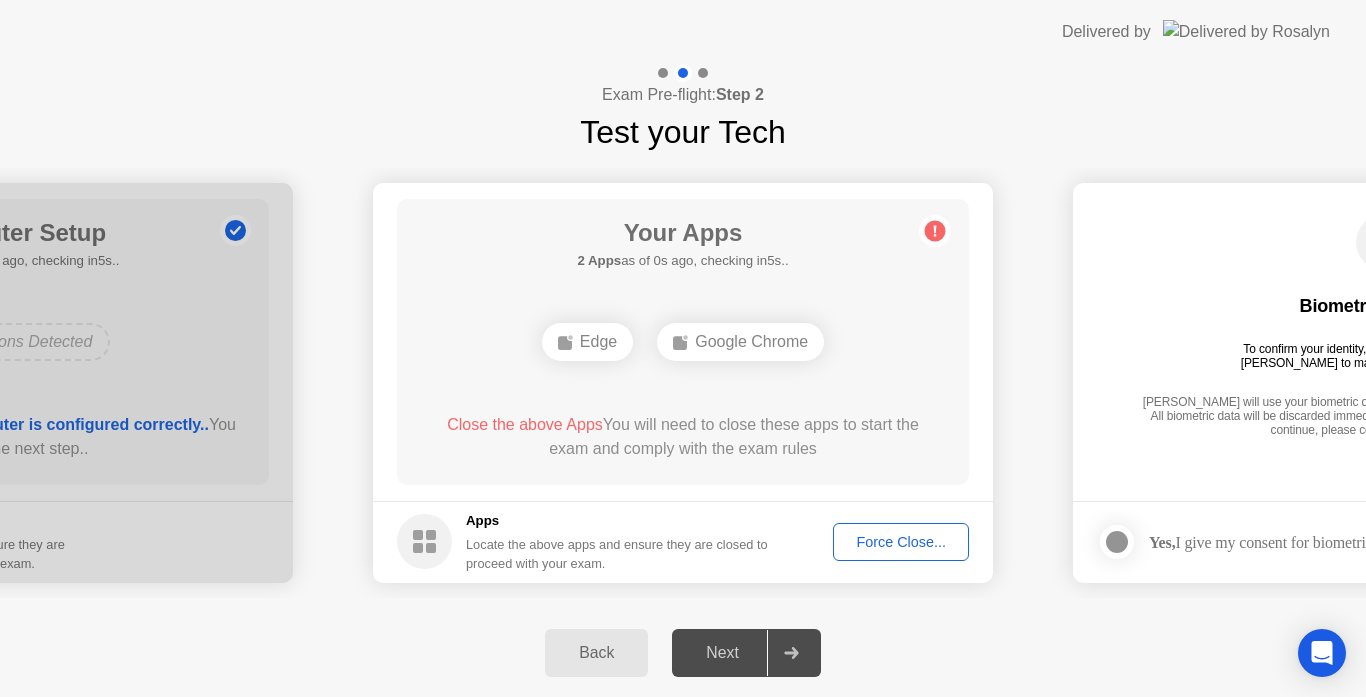 click on "Force Close..." 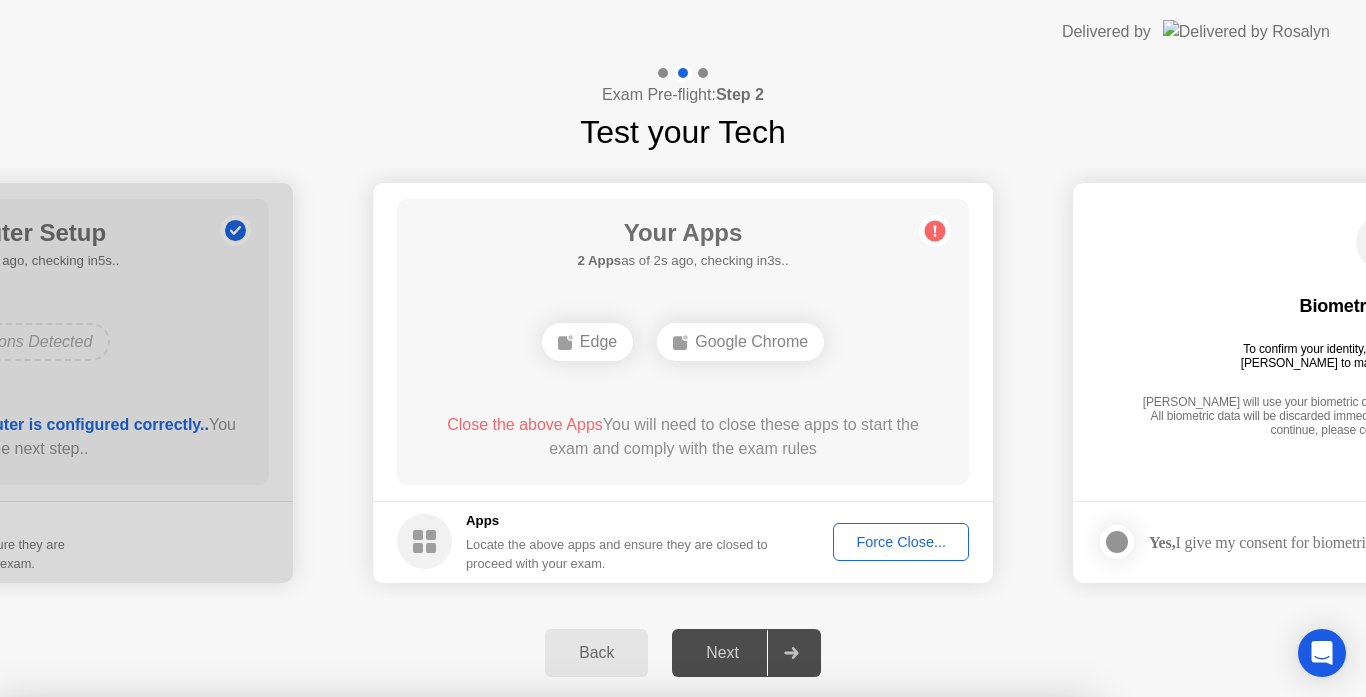 click on "Edge   Google Chrome" at bounding box center [546, 906] 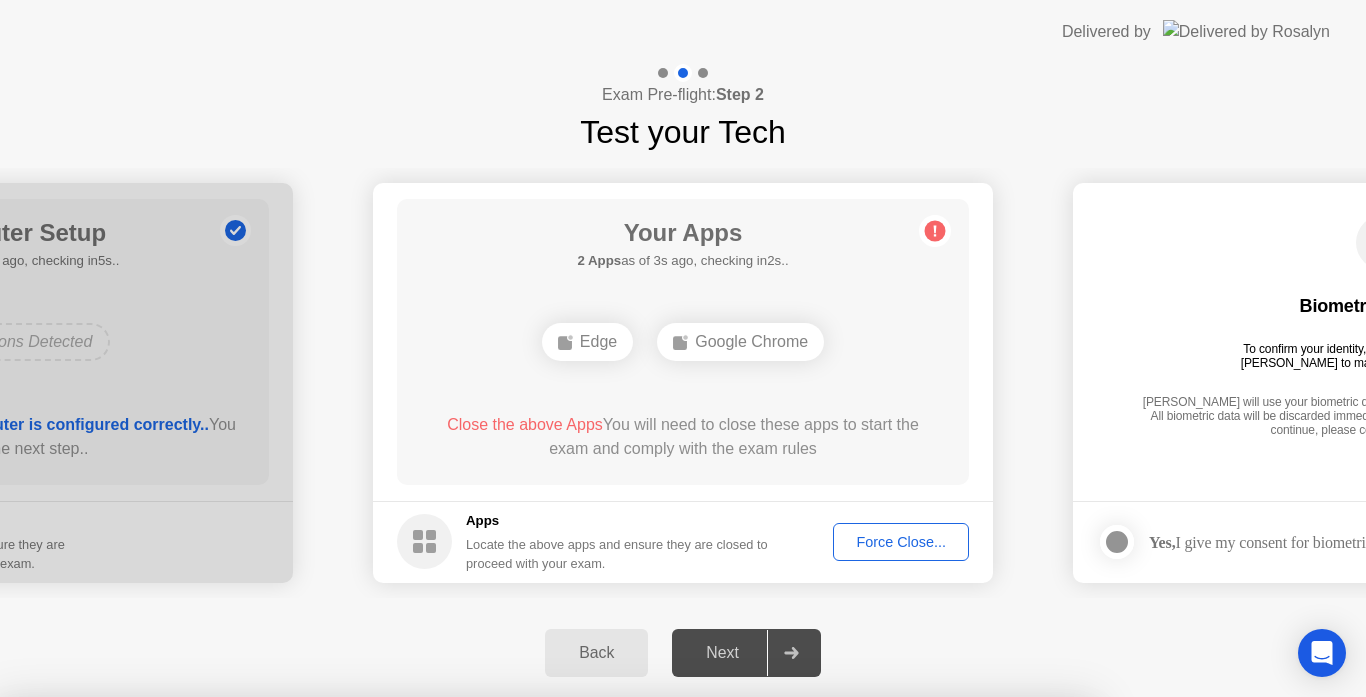 drag, startPoint x: 601, startPoint y: 391, endPoint x: 675, endPoint y: 421, distance: 79.84986 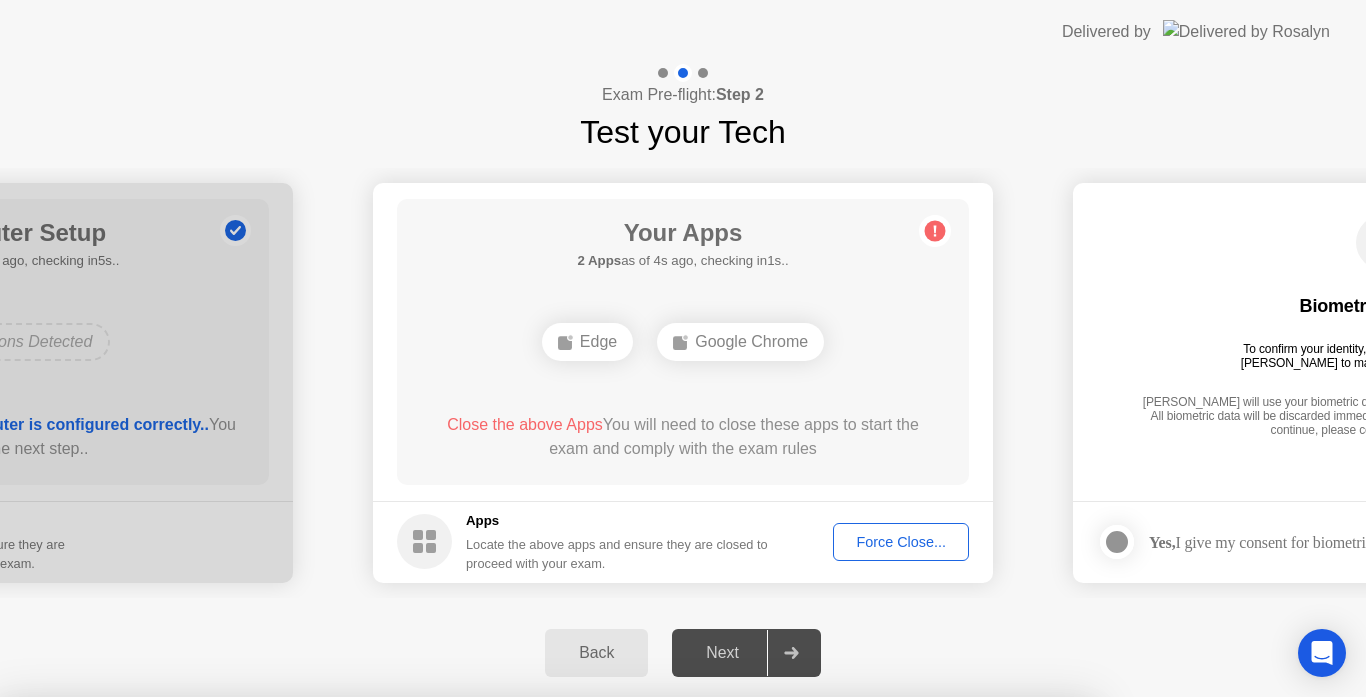 click on "Confirm" at bounding box center (613, 973) 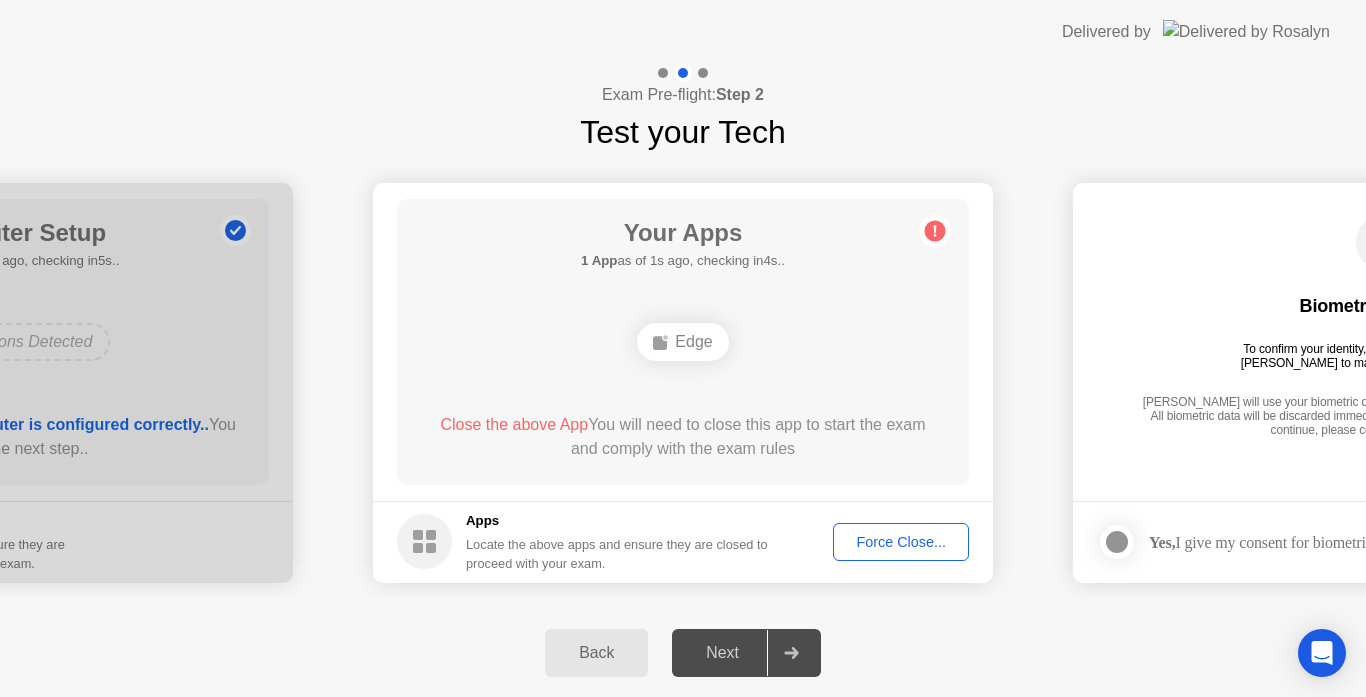 click on "Force Close..." 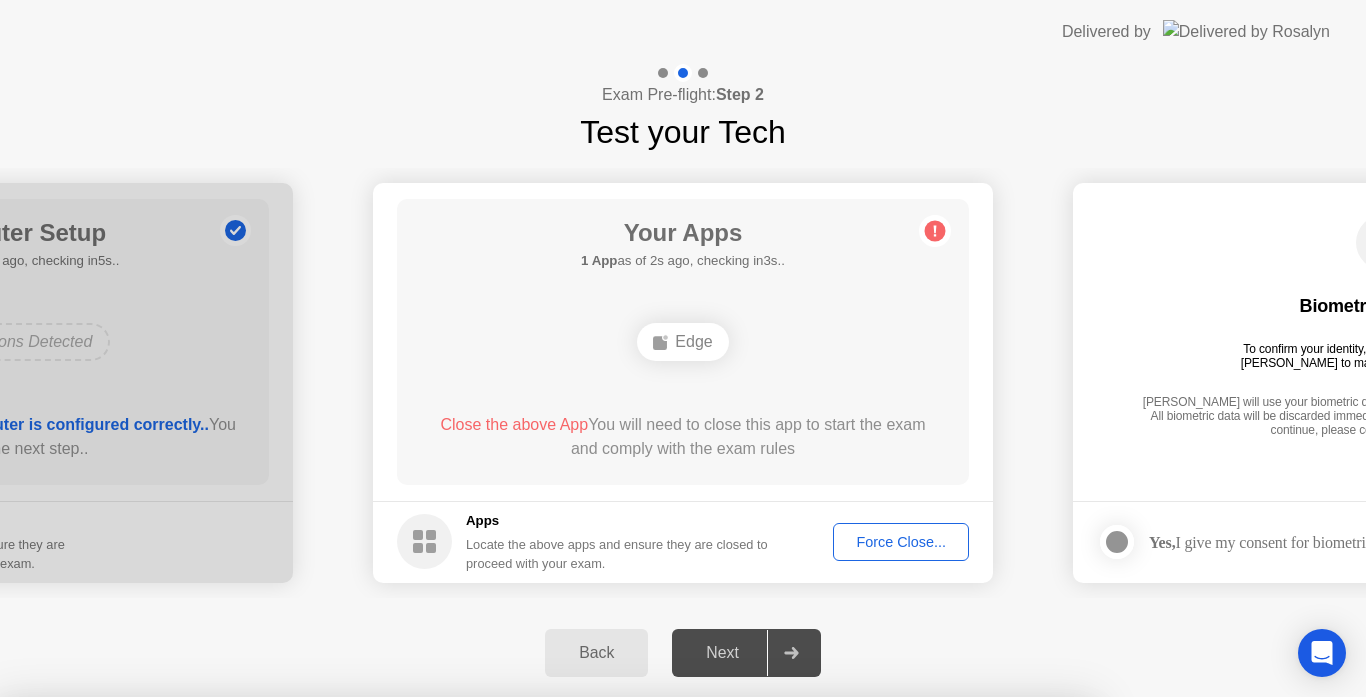 click on "Confirm" at bounding box center [613, 973] 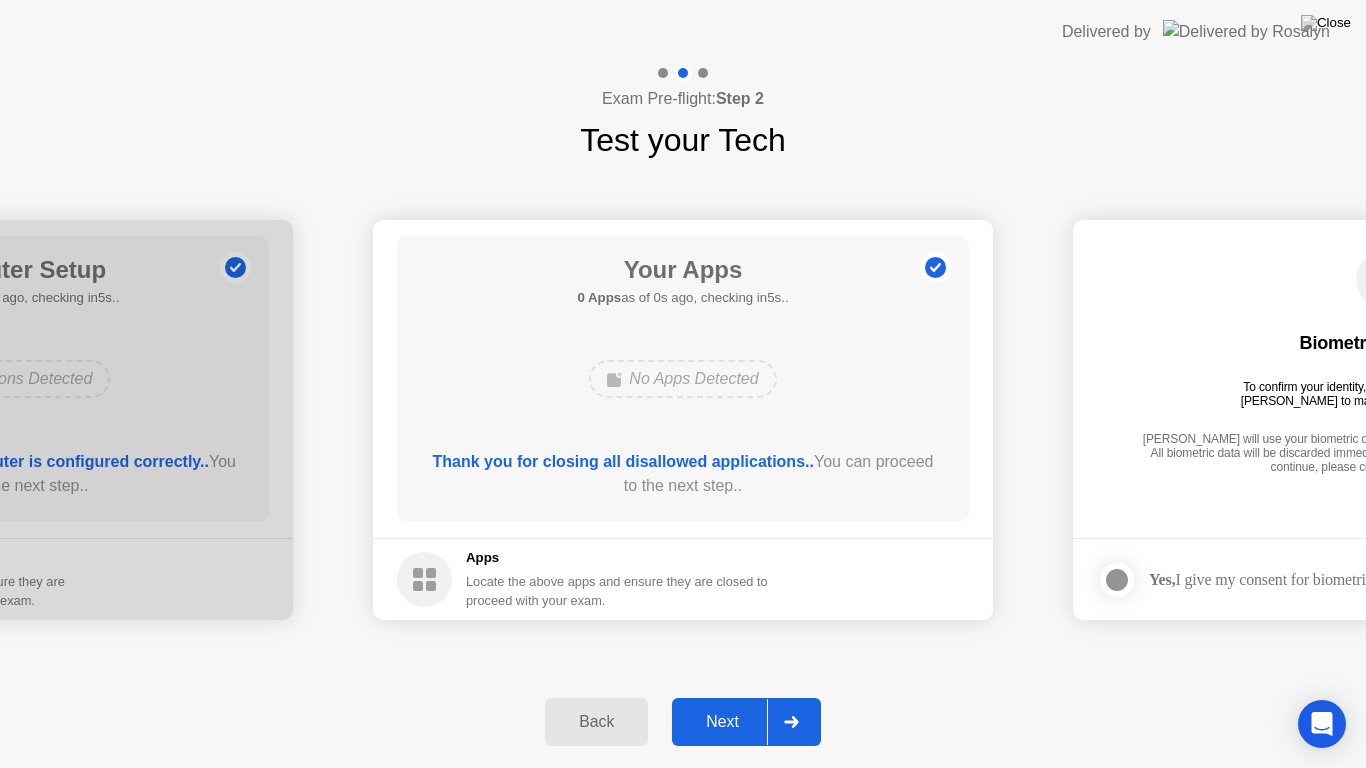 click on "**********" 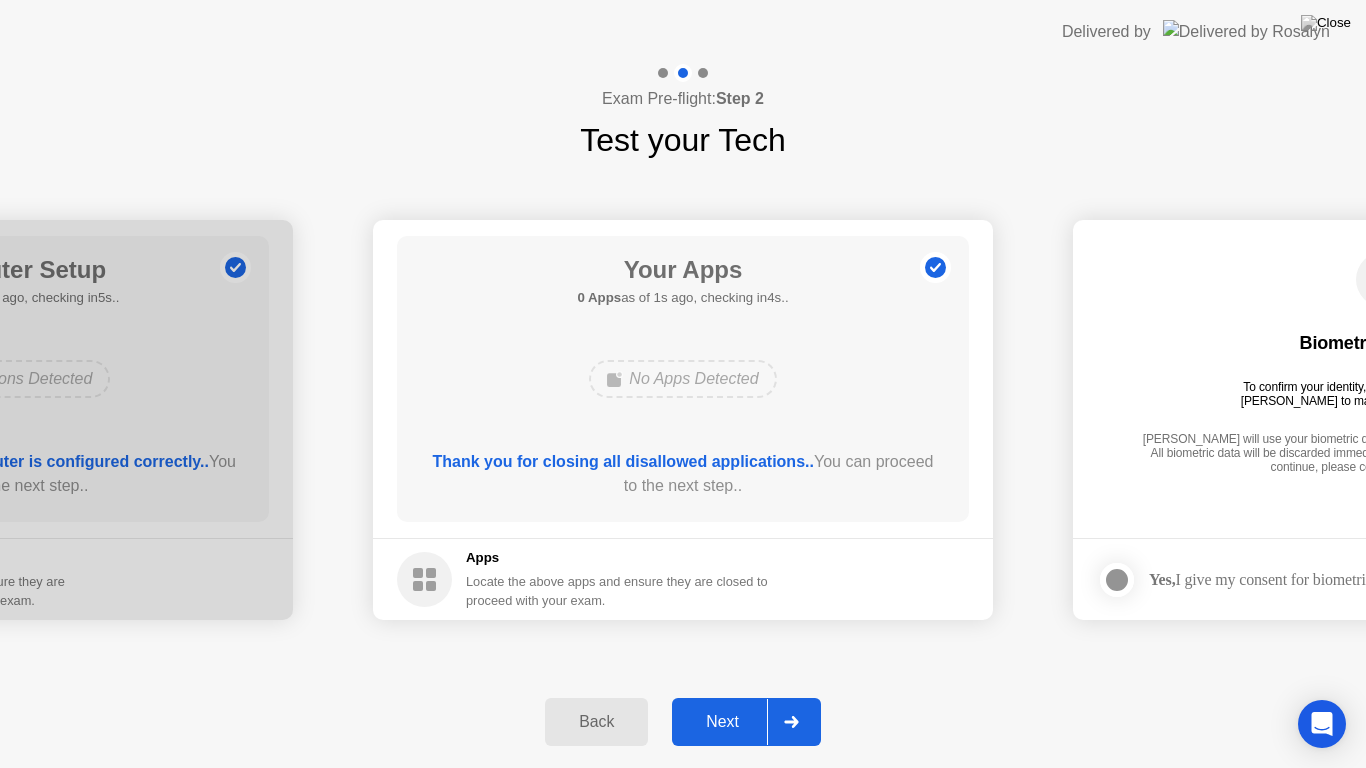 click on "Next" 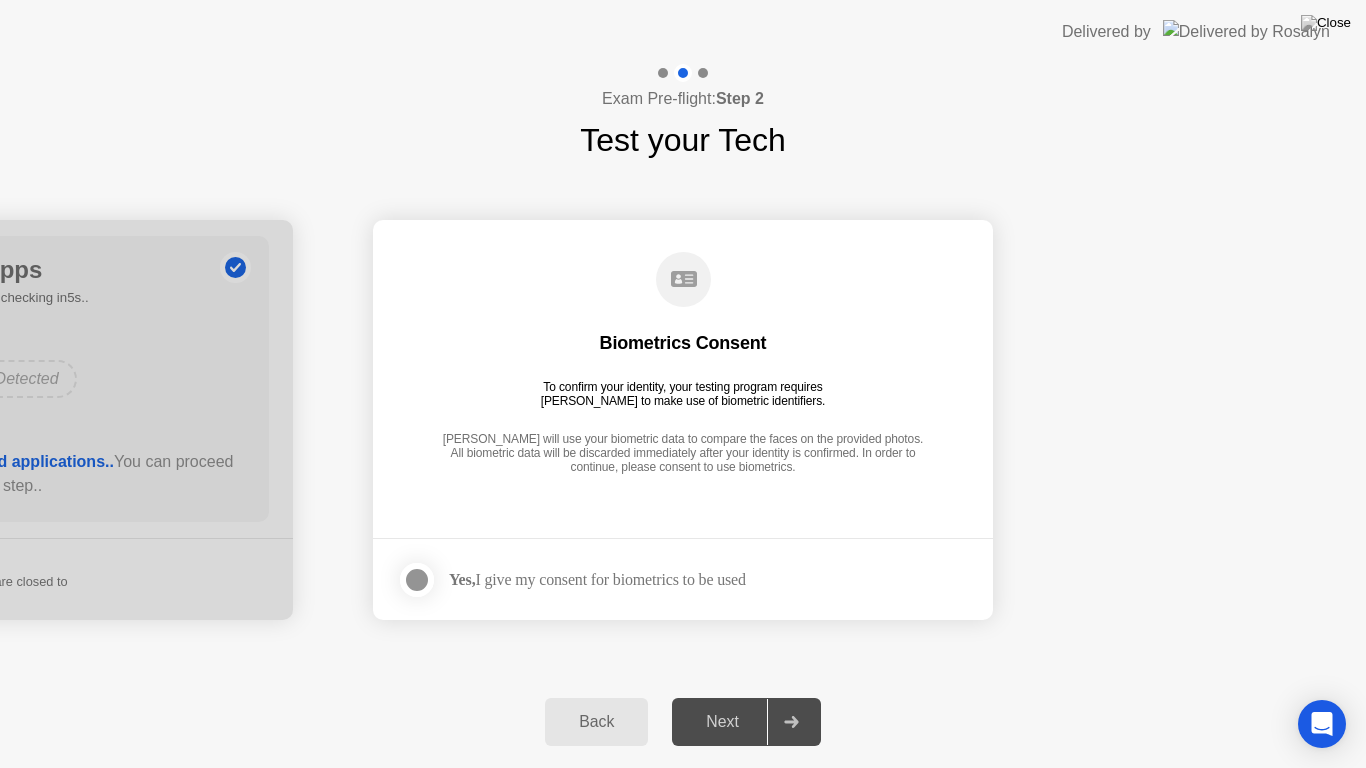 click 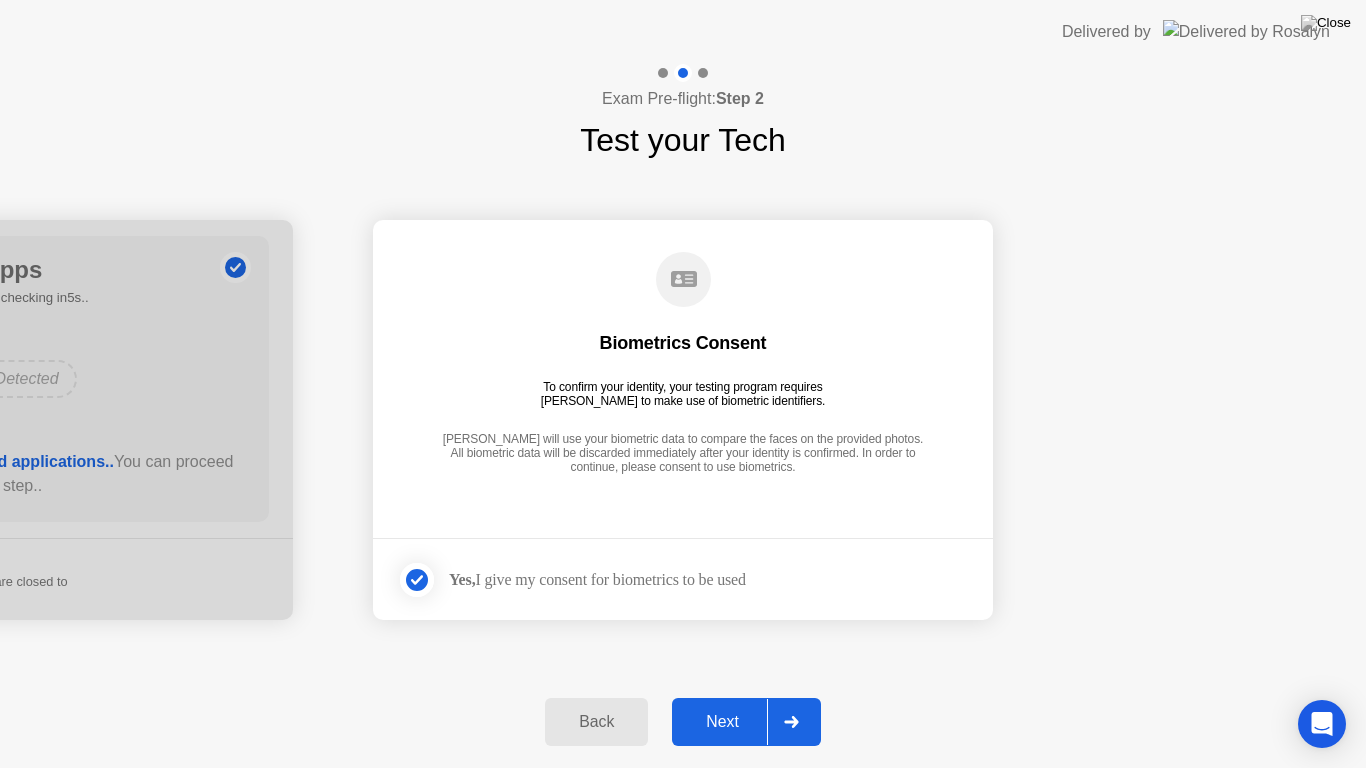 click on "Next" 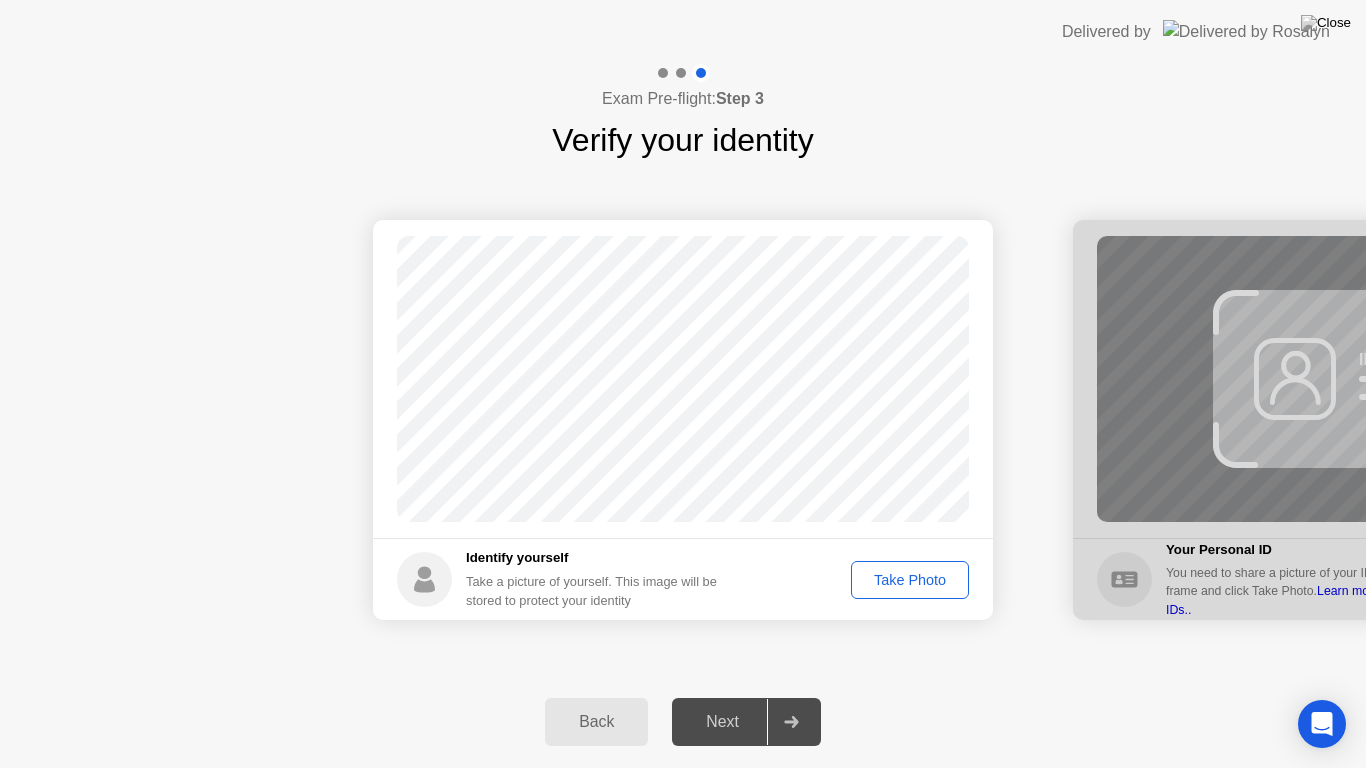 click on "Take Photo" 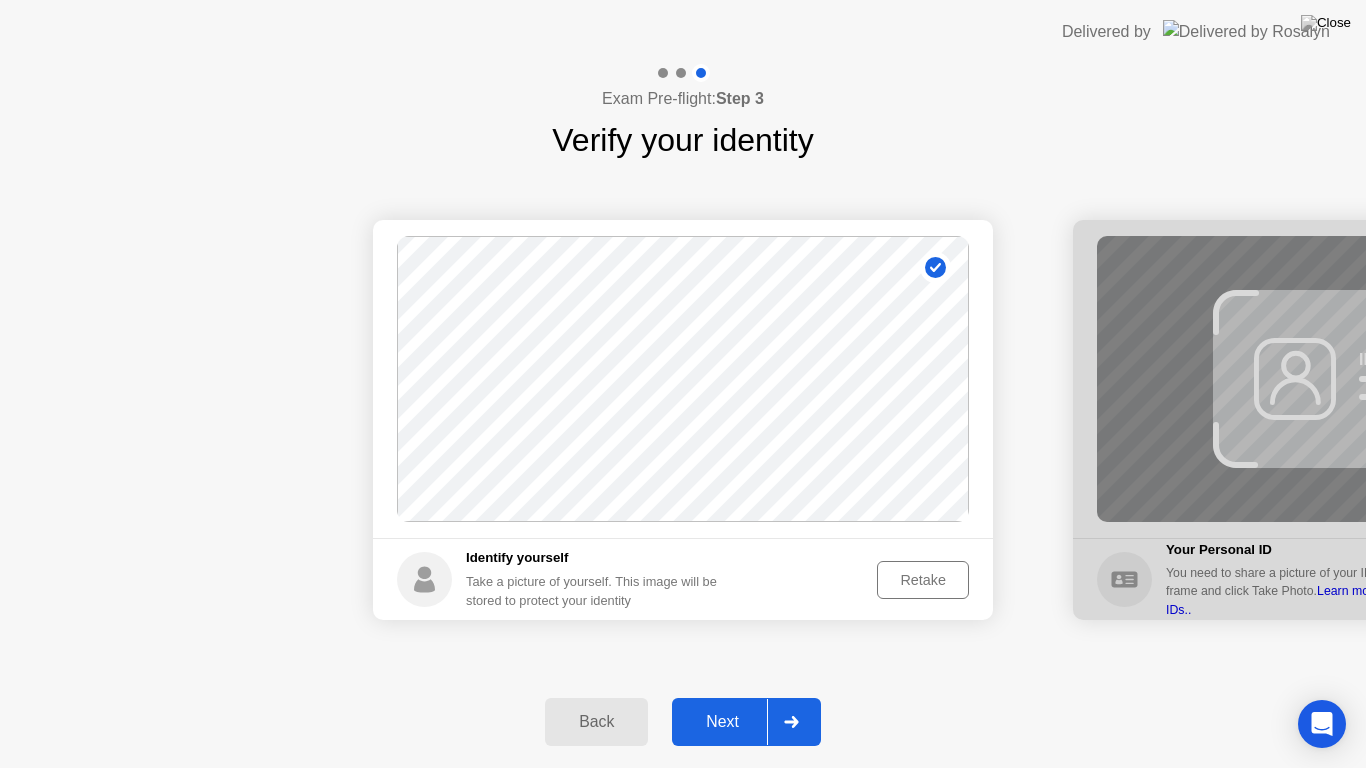 click 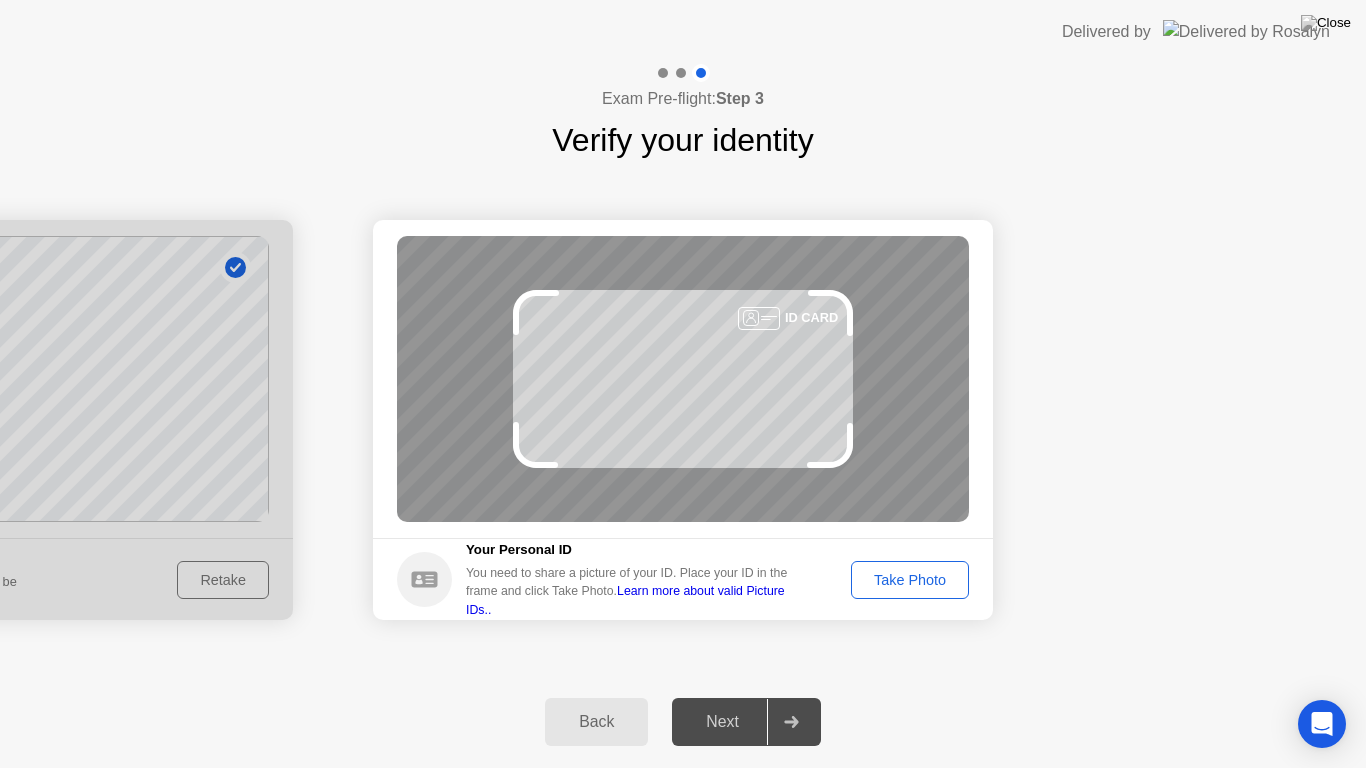 click on "Take Photo" 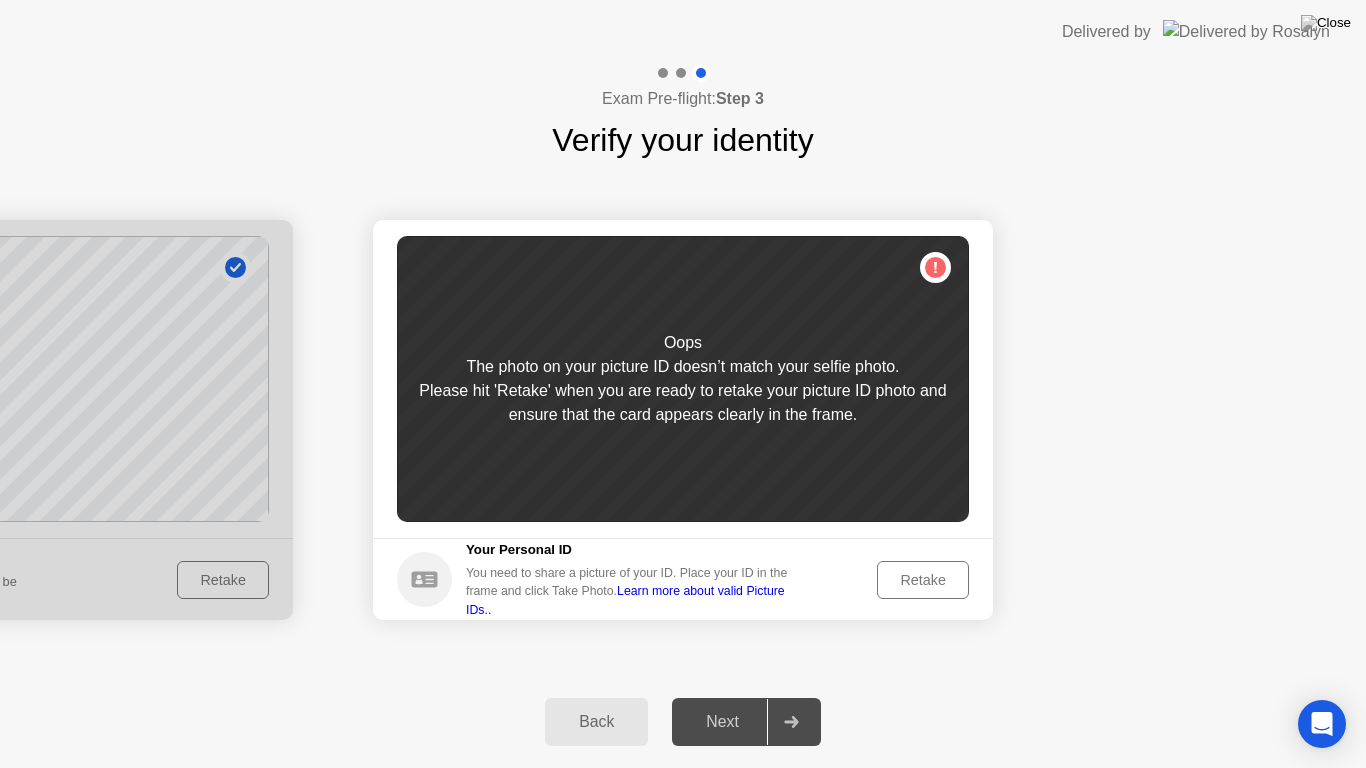 click on "Retake" 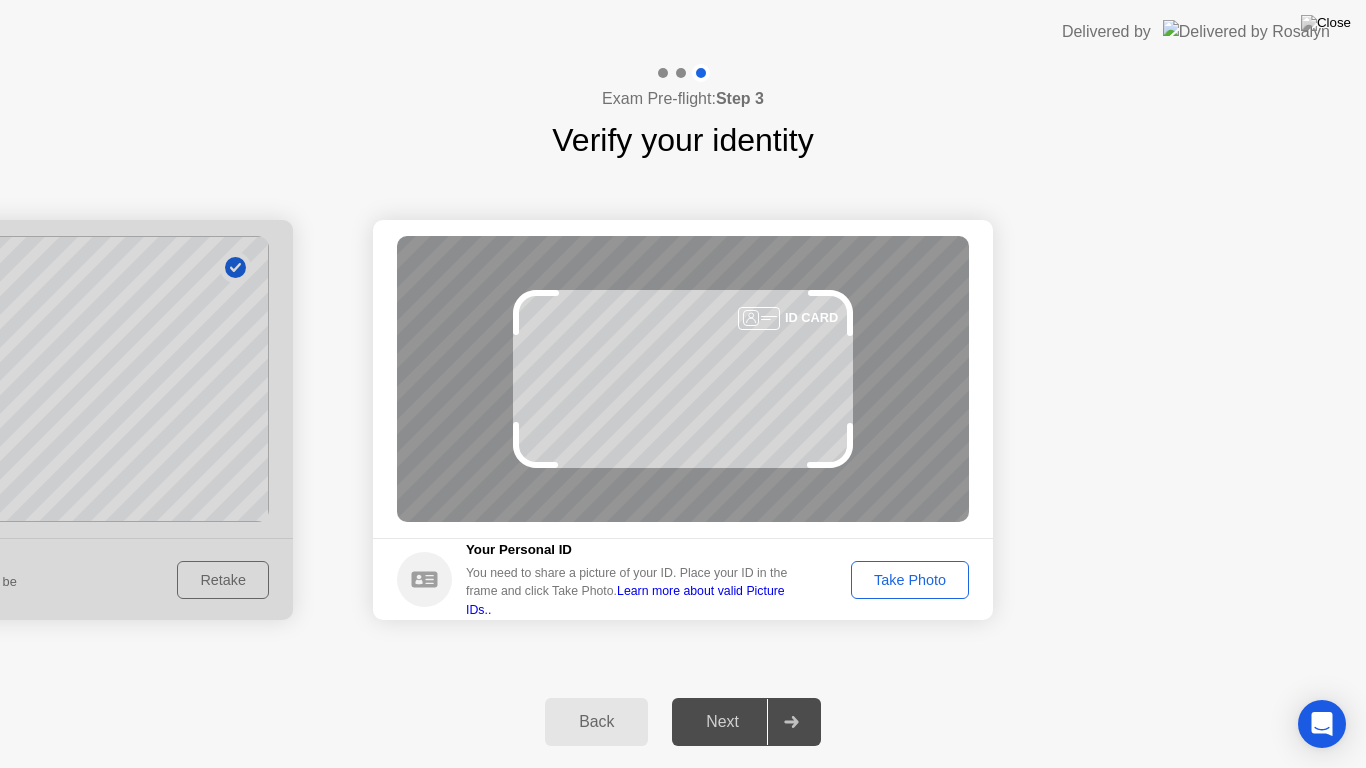 click on "Take Photo" 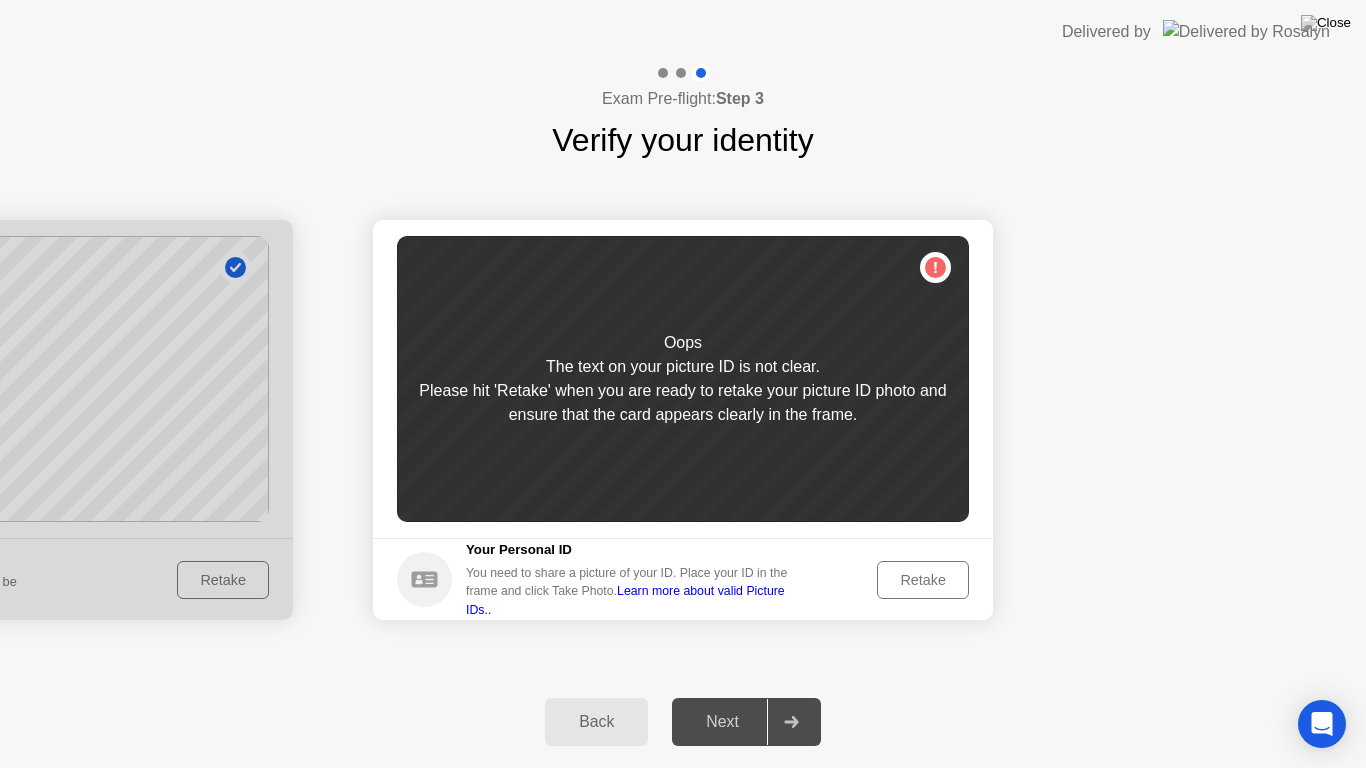 click on "Retake" 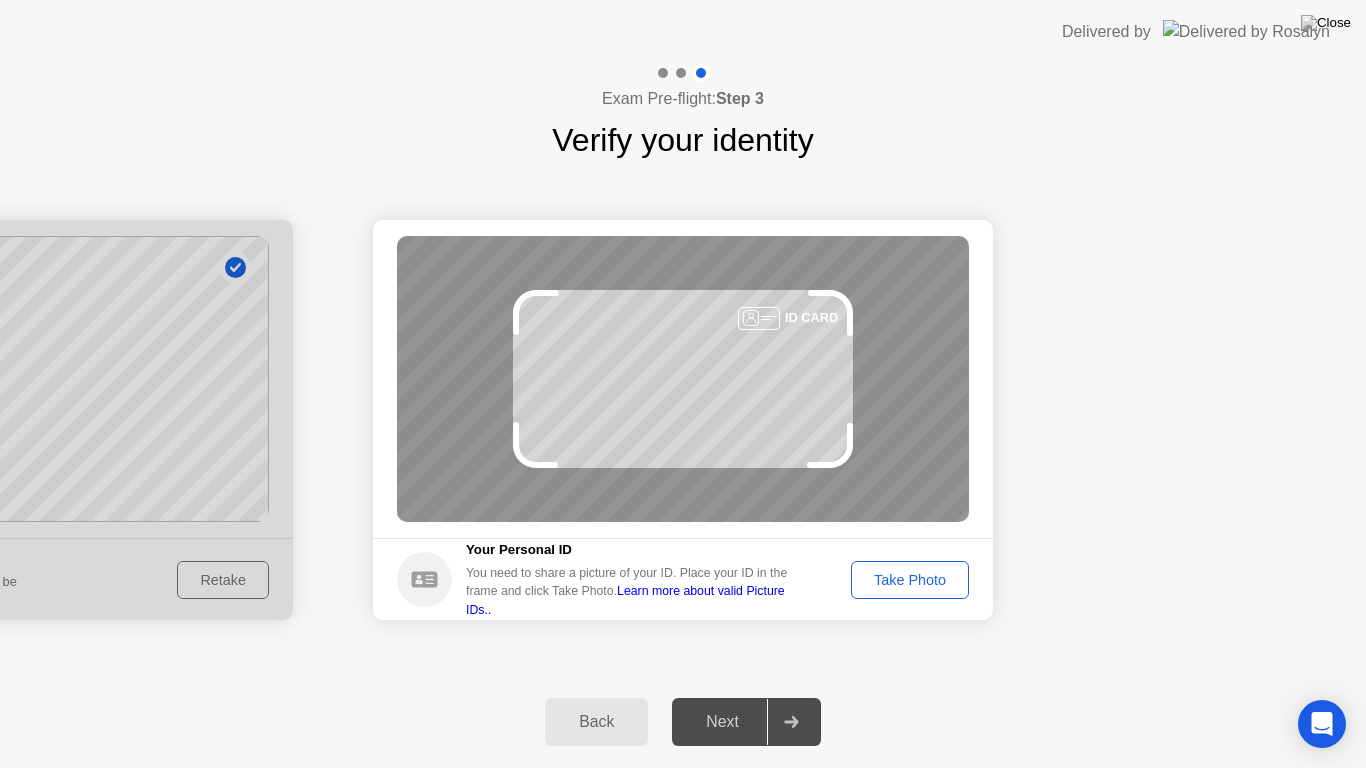 click on "Take Photo" 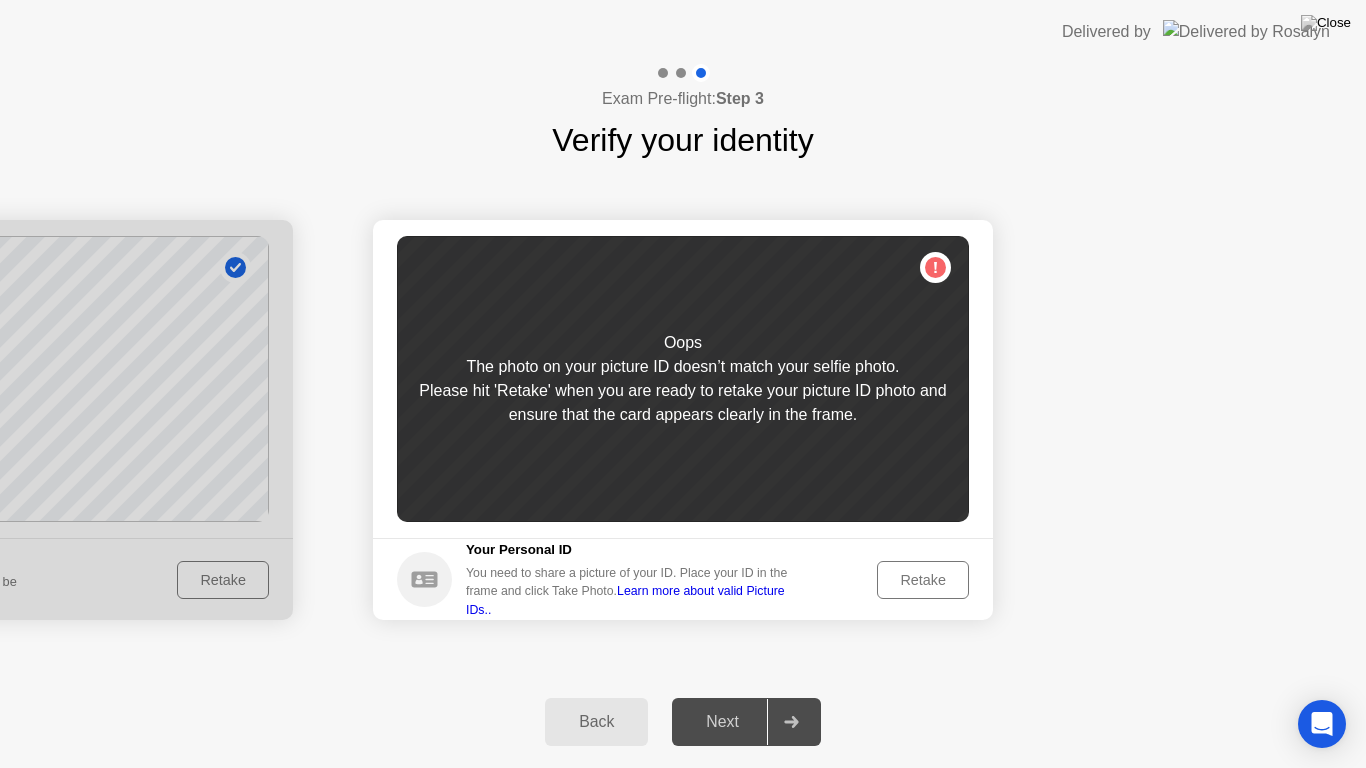 click on "Retake" 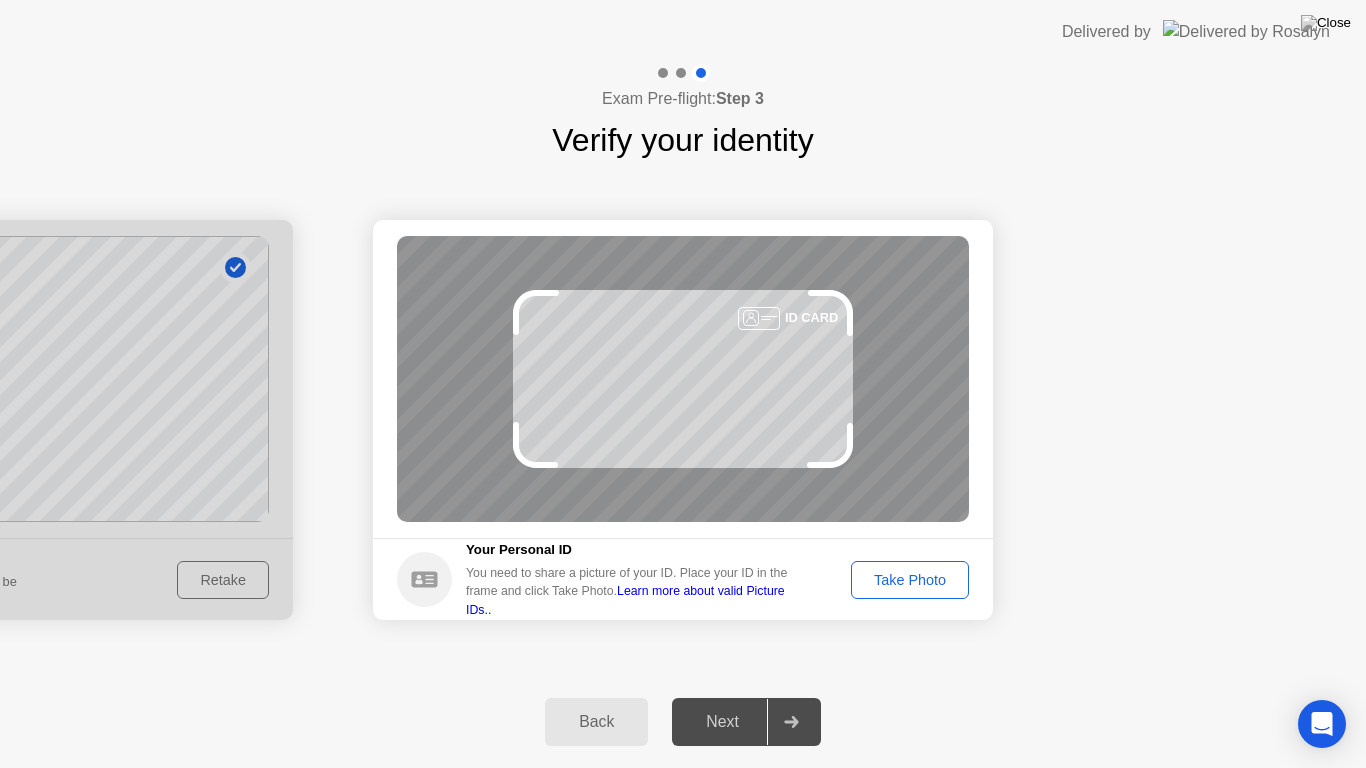click on "Success Photo is correctly taken Identify yourself Take a picture of yourself. This image will be stored to protect your identity Retake Success Photo is correctly taken Unsuccess Photo is not correctly taken. ID CARD Your Personal ID You need to share a picture of your ID. Place your ID in the frame and click Take Photo.  Learn more about valid Picture IDs.. Take Photo" 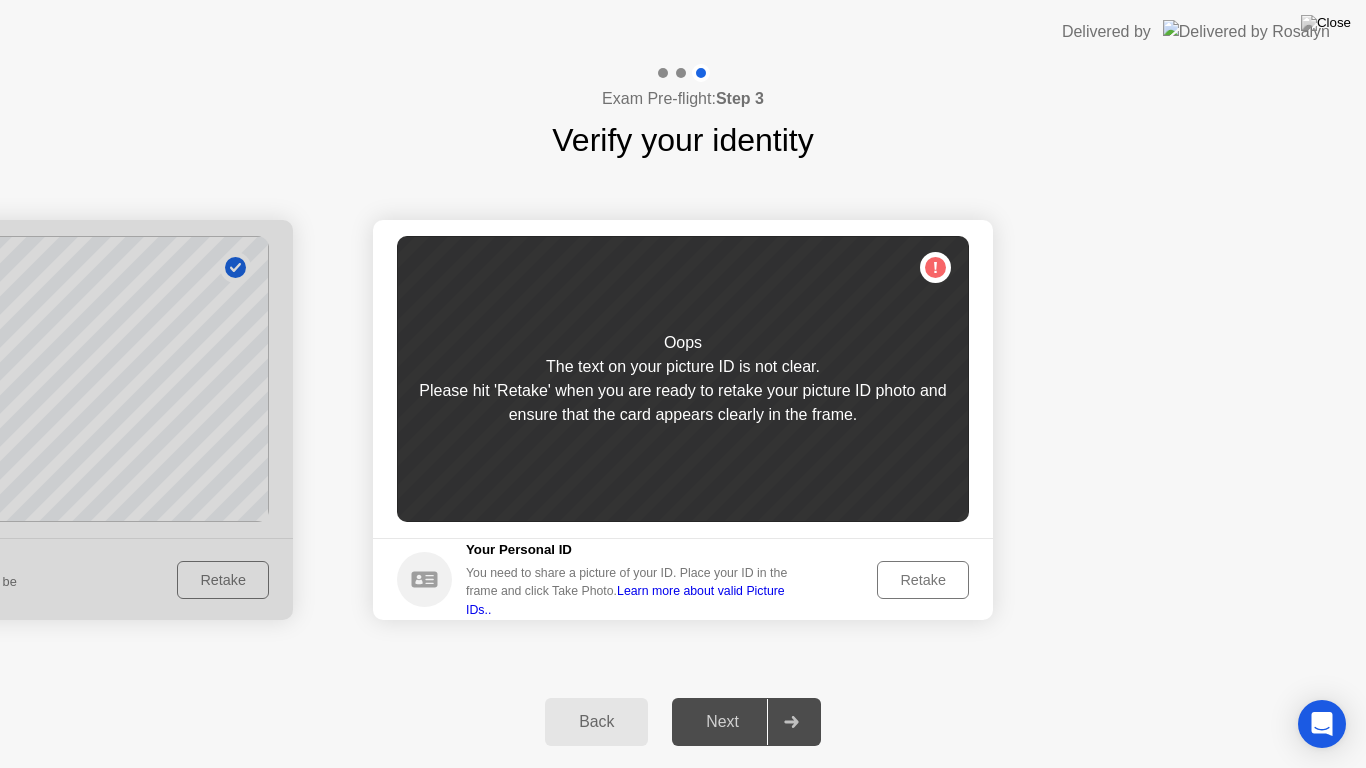 click on "Retake" 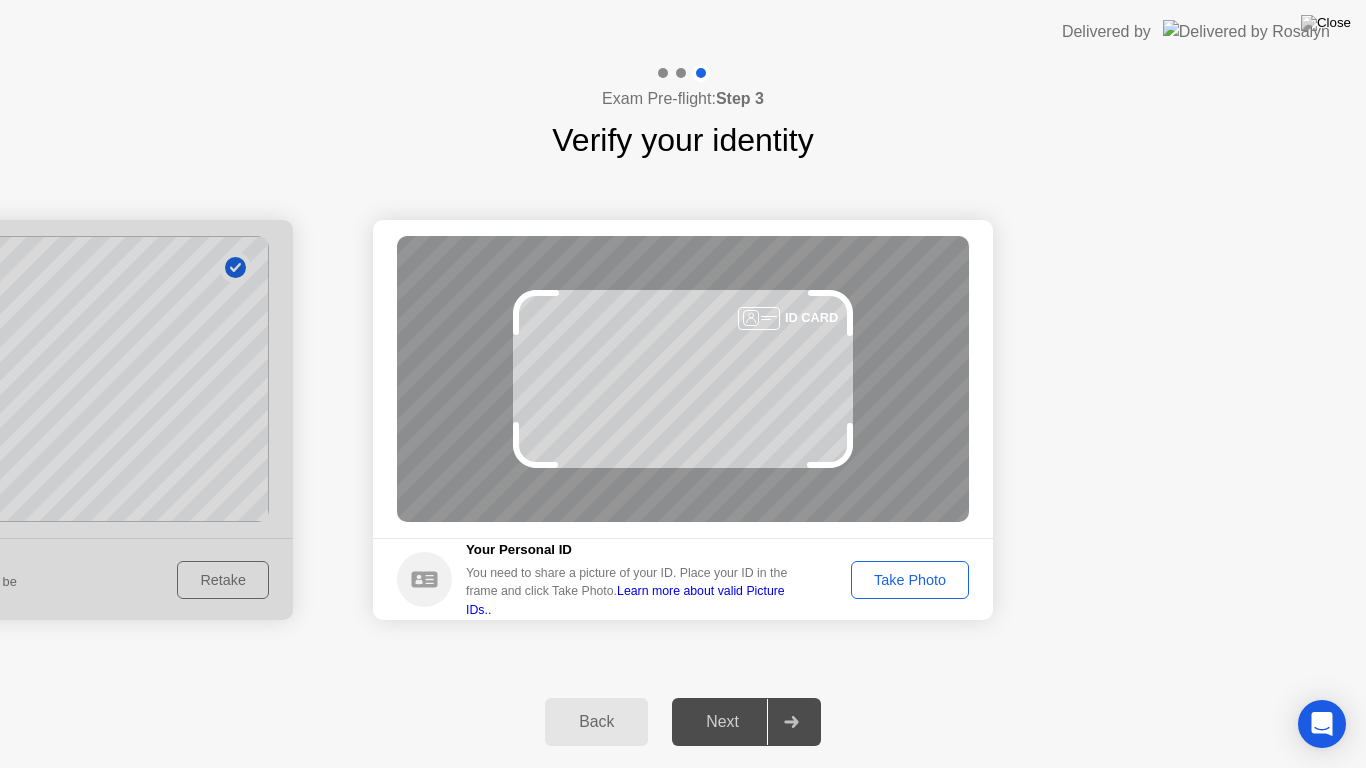 click on "Take Photo" 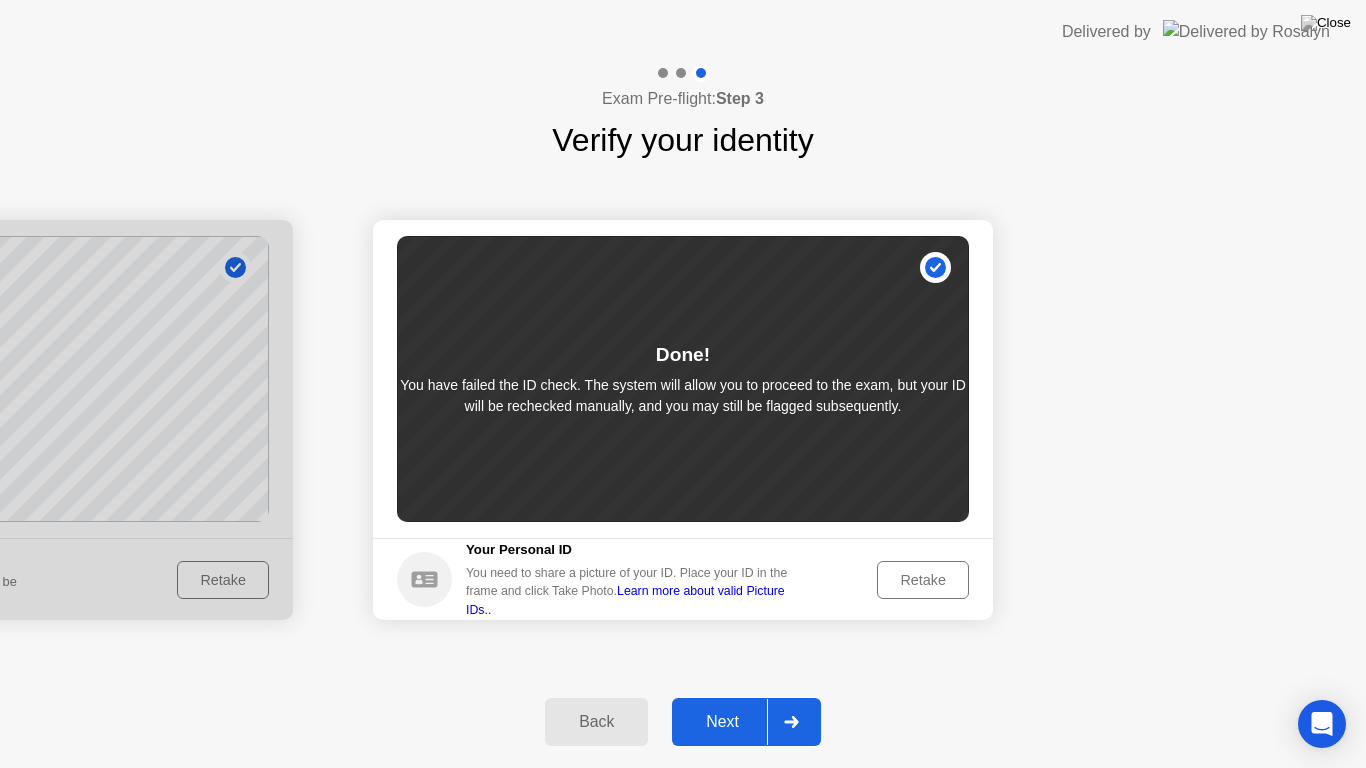 click on "Next" 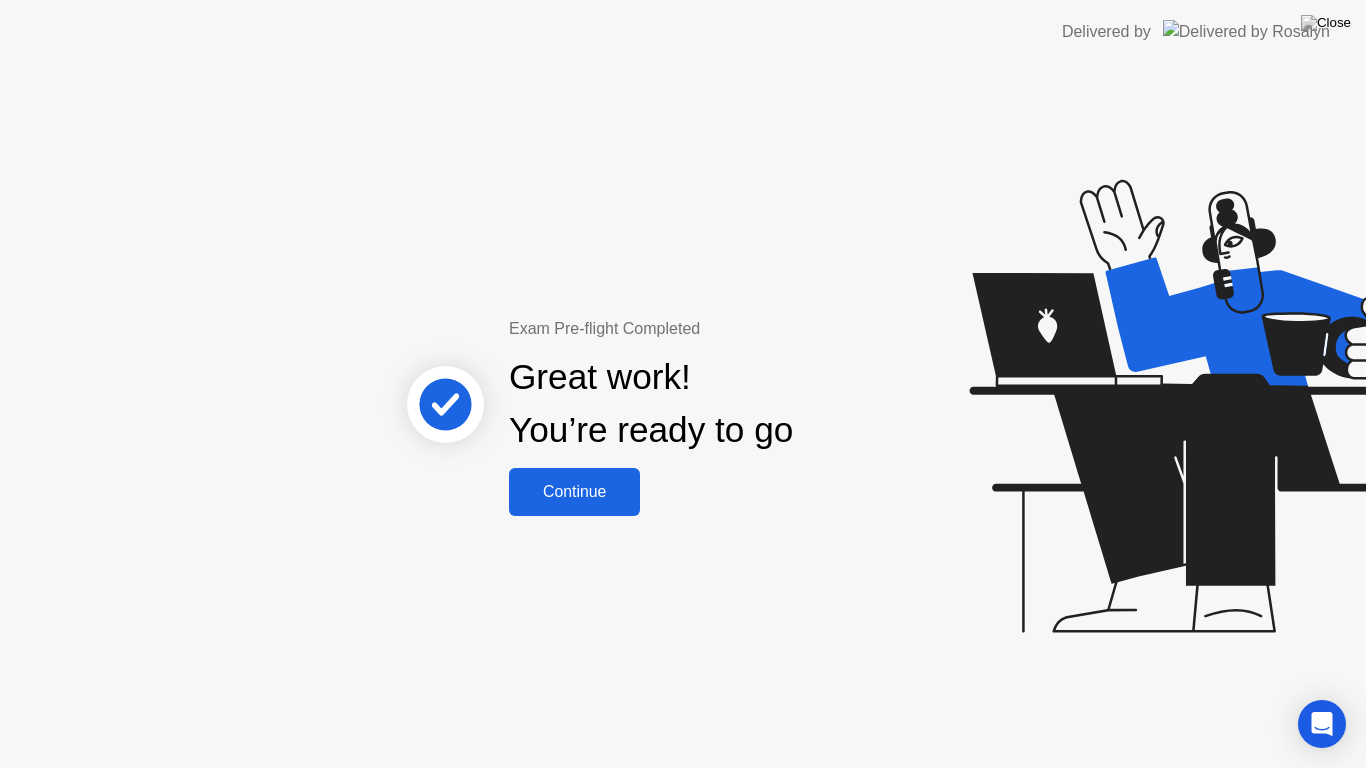 click on "Continue" 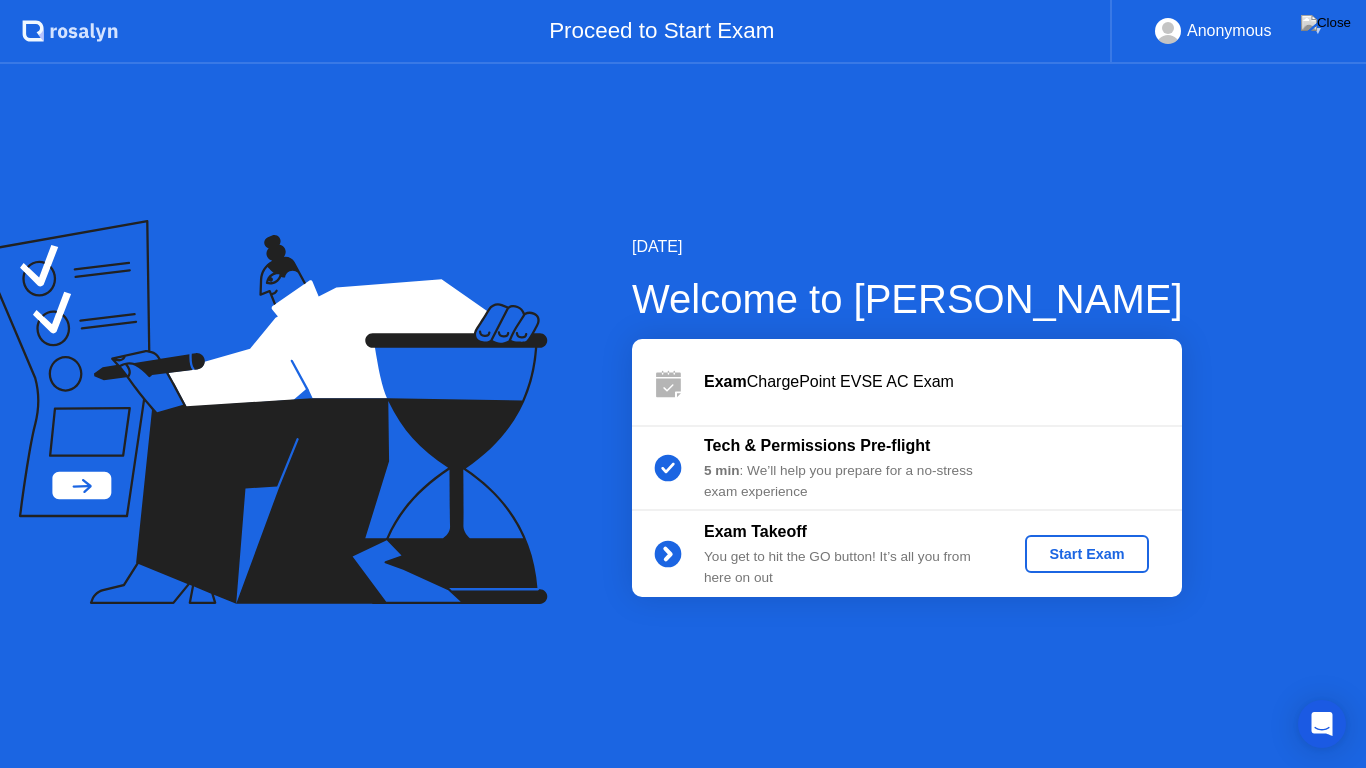 click on "Start Exam" 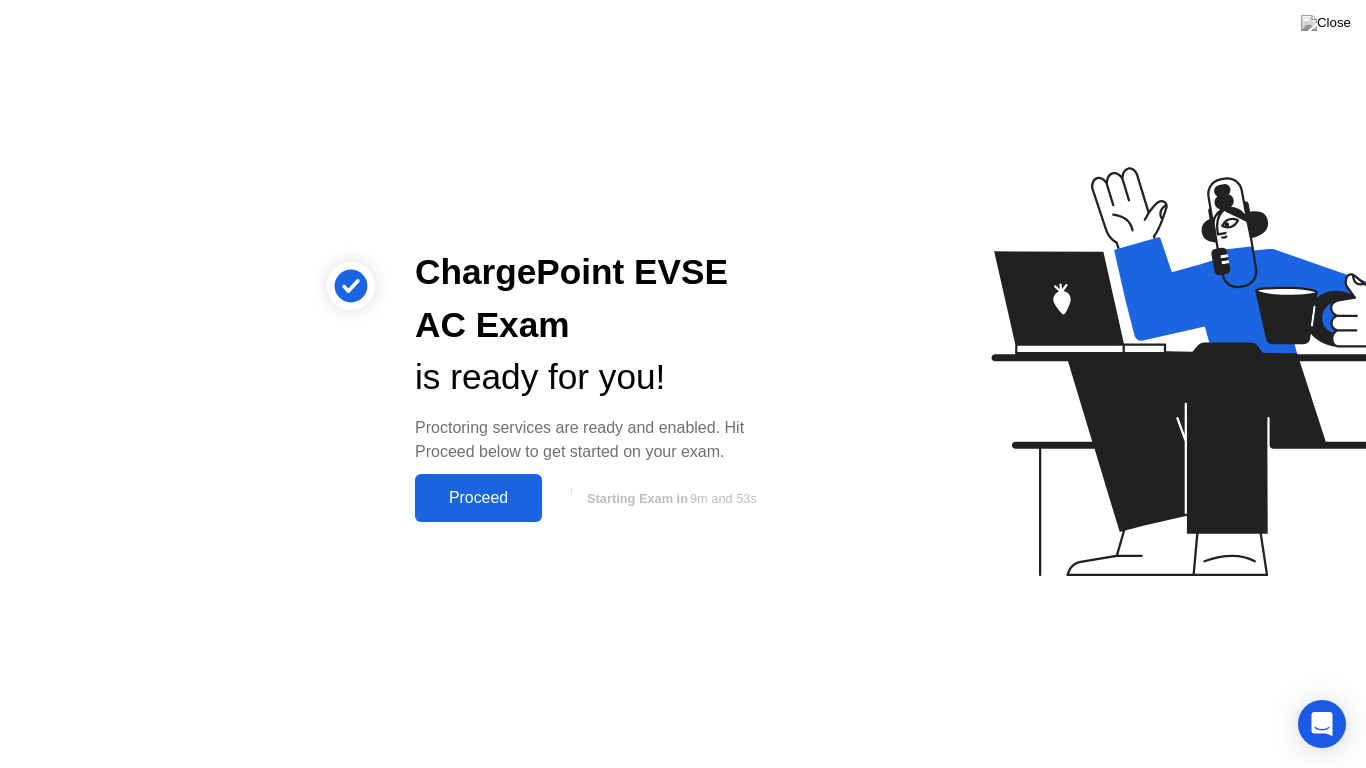 click on "Proceed" 